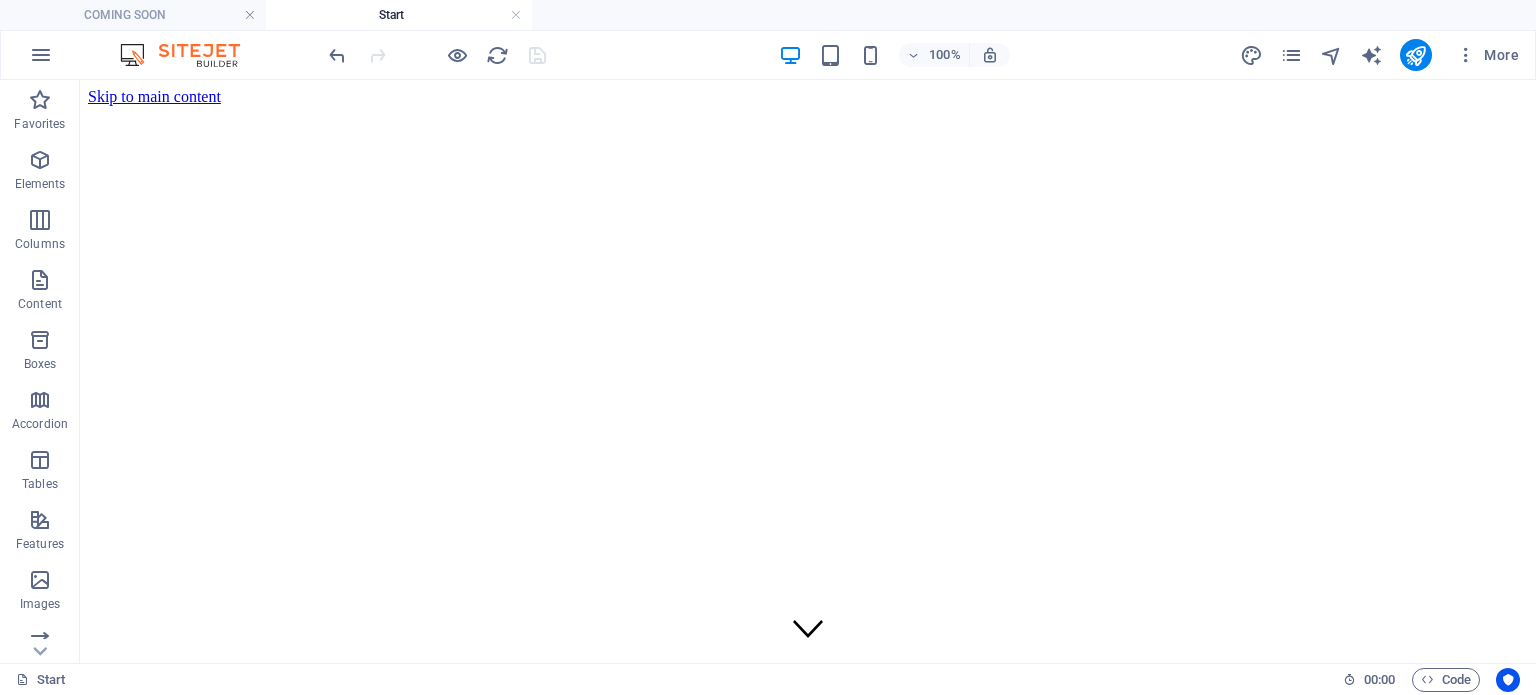 scroll, scrollTop: 0, scrollLeft: 0, axis: both 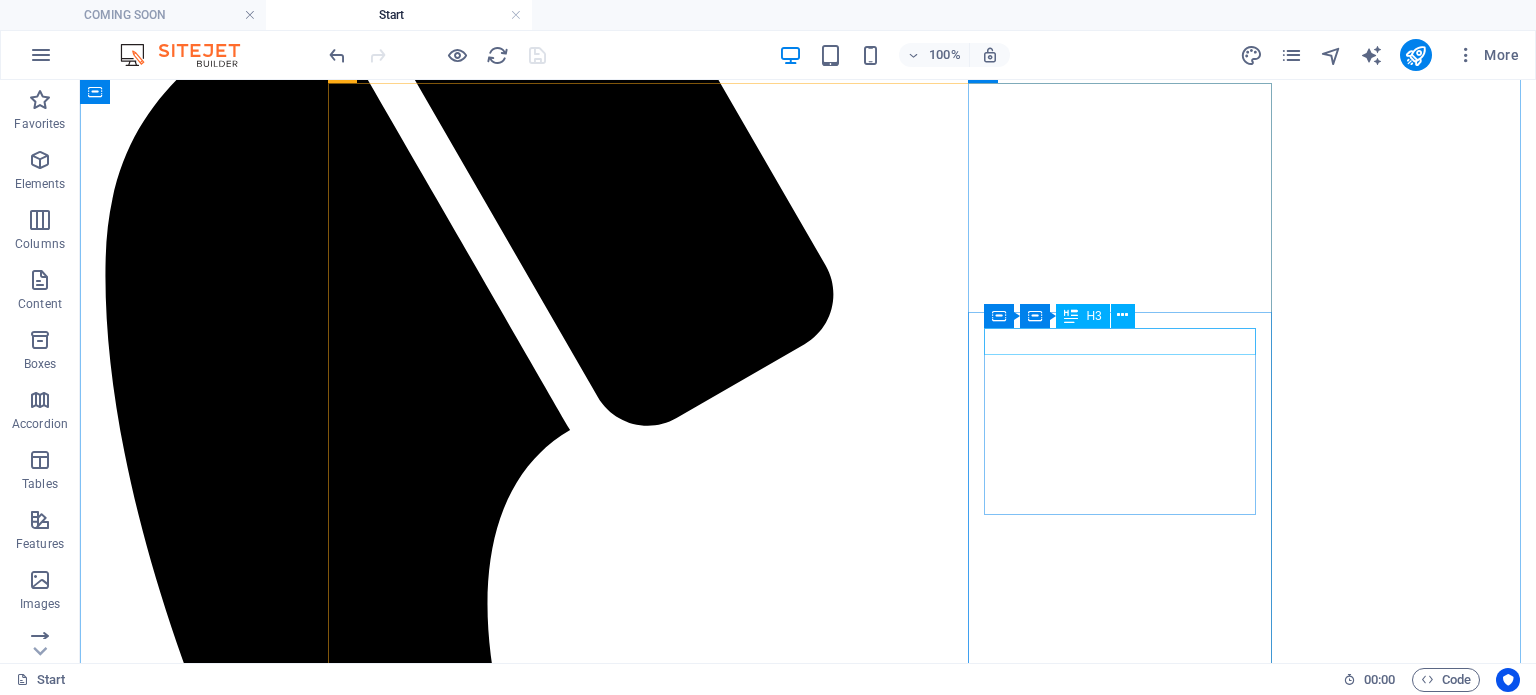 click on "China" at bounding box center (808, 10271) 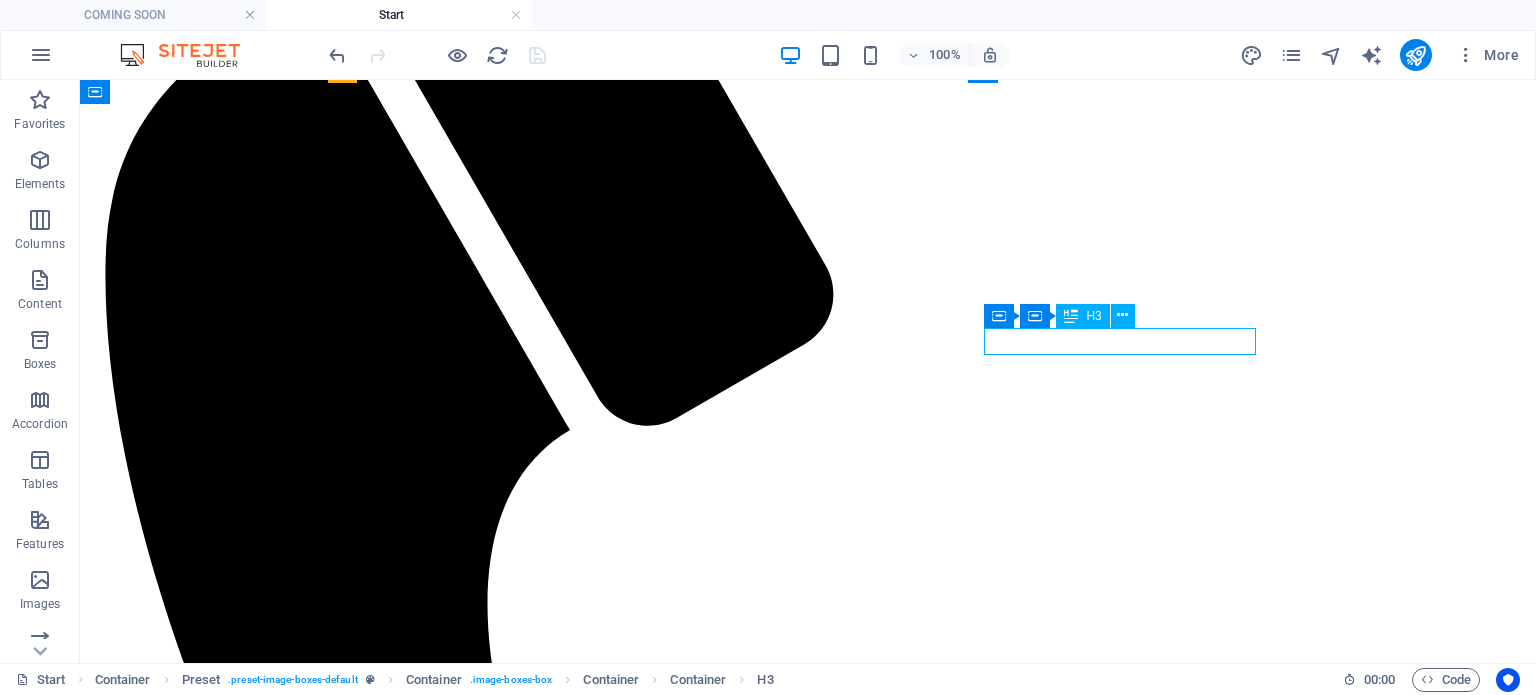 click on "China" at bounding box center [808, 10271] 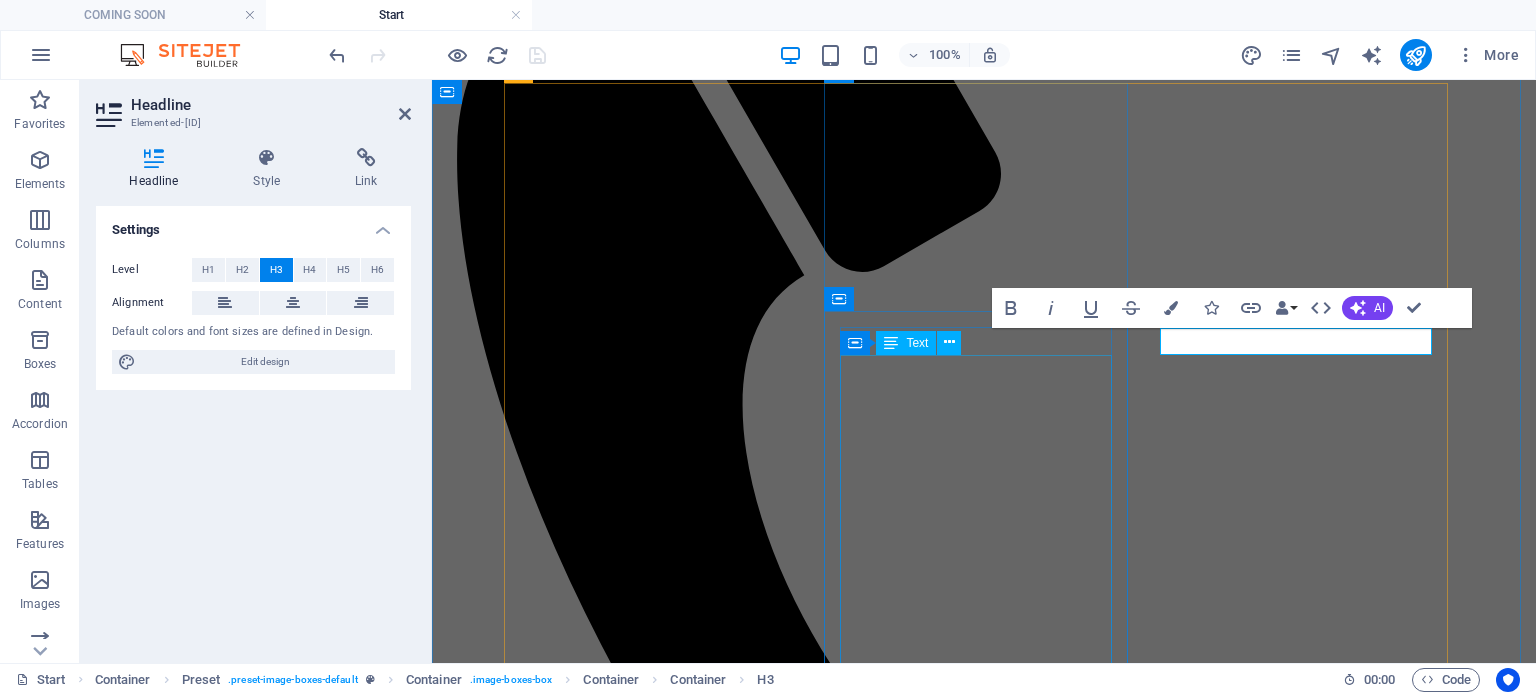 type 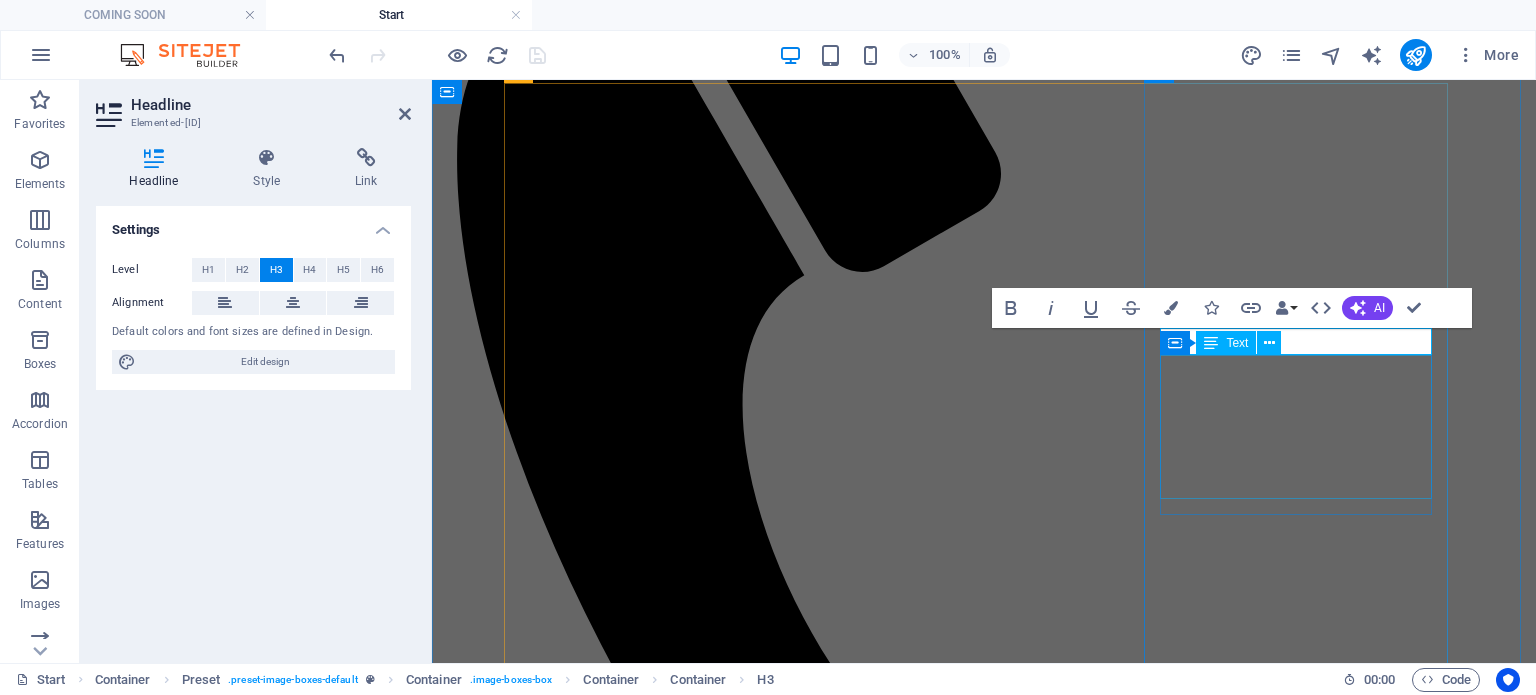 click on "Lorem ipsum dolor sit amet, consectetur adipisicing elit. Est, reprehenderit saepe autem voluptate vel facilis vero similique odio illum blanditiis natus ad facere delectus at laboriosam non itaque." at bounding box center [984, 8401] 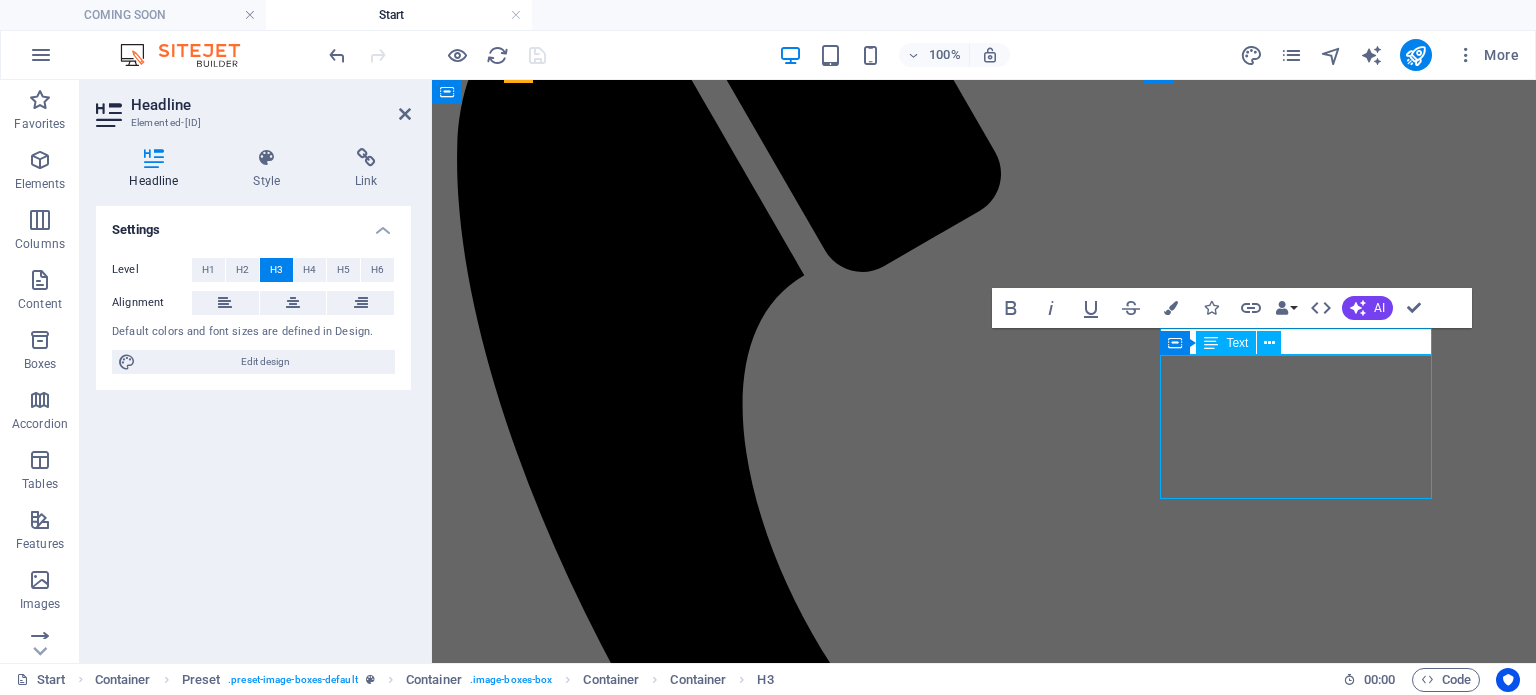 drag, startPoint x: 1615, startPoint y: 412, endPoint x: 1607, endPoint y: 87, distance: 325.09845 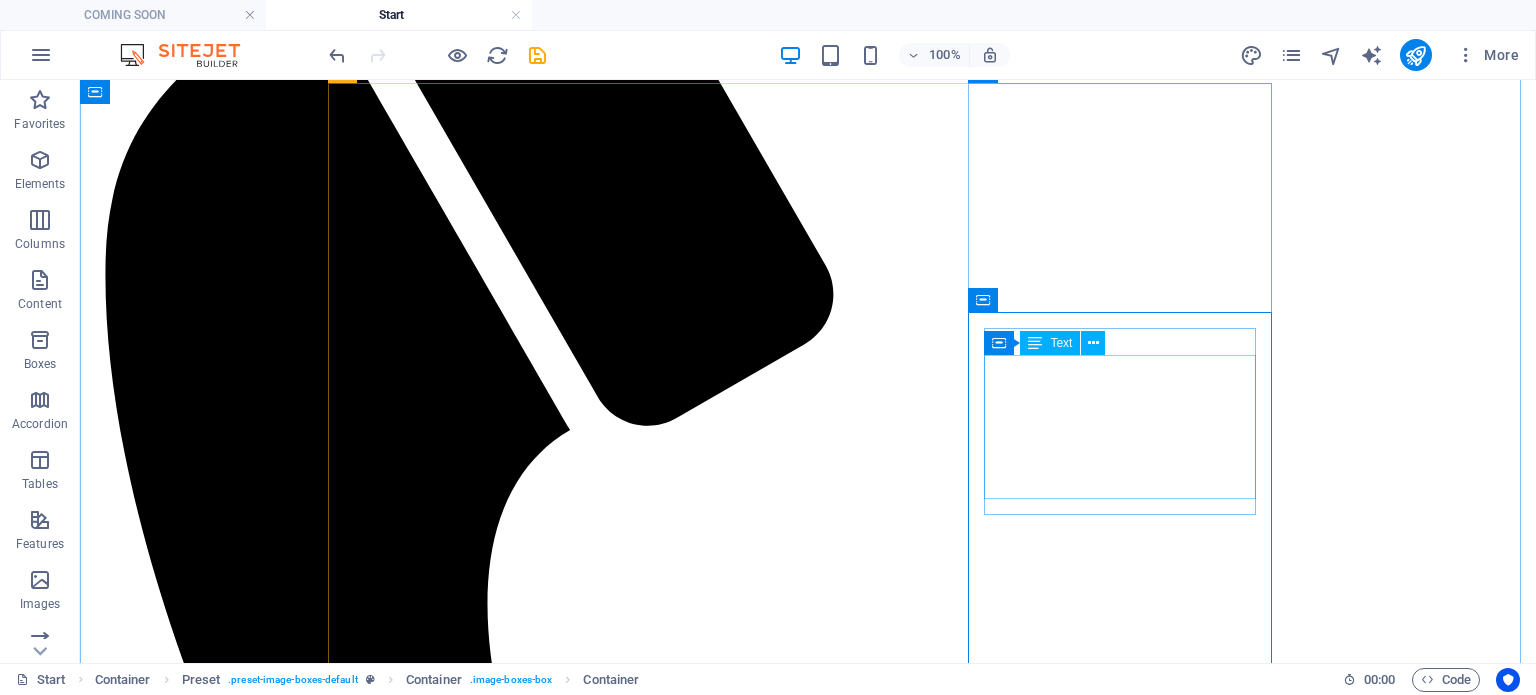 click on "Lorem ipsum dolor sit amet, consectetur adipisicing elit. Est, reprehenderit saepe autem voluptate vel facilis vero similique odio illum blanditiis natus ad facere delectus at laboriosam non itaque." at bounding box center (808, 10309) 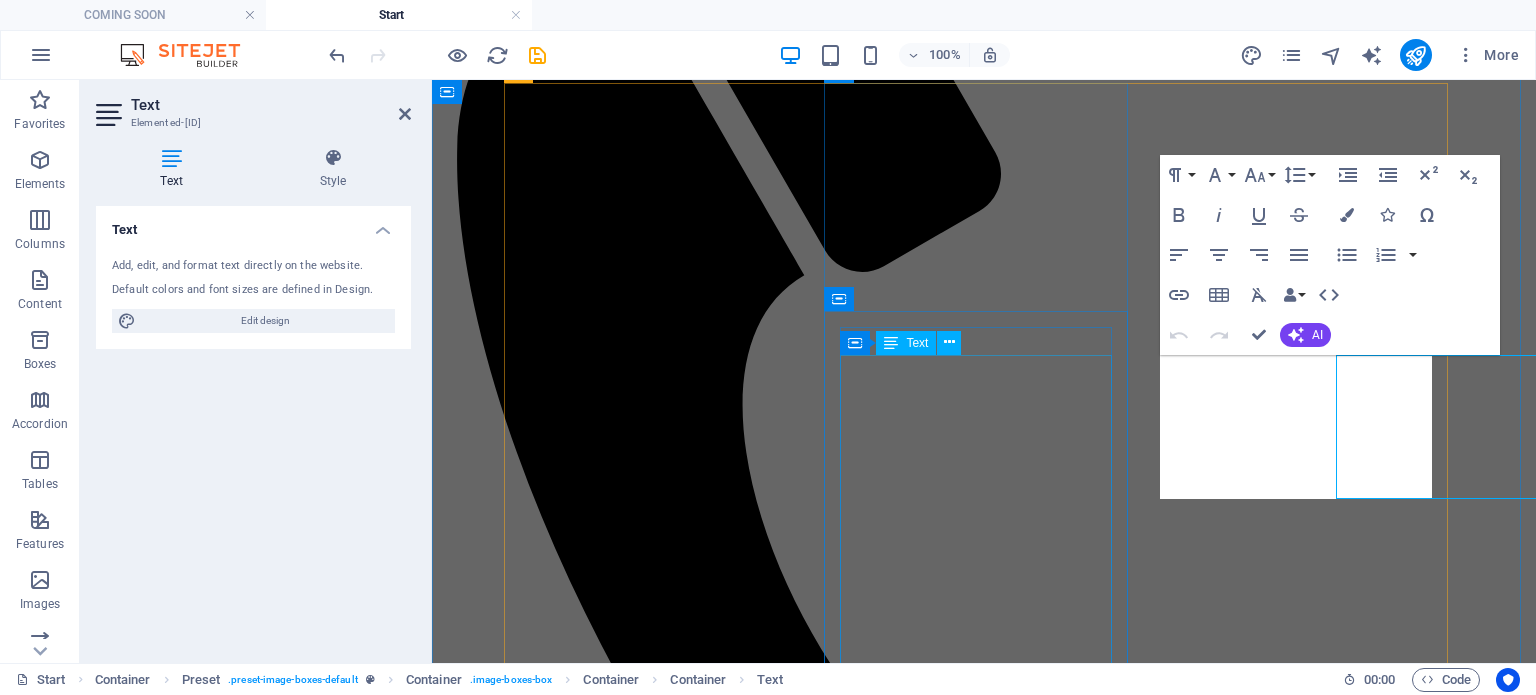 click on "Lorem ipsum dolor sit amet, consectetur adipisicing elit. Est, reprehenderit saepe autem voluptate vel facilis vero similique odio illum blanditiis natus ad facere delectus at laboriosam non itaque." at bounding box center (984, 8401) 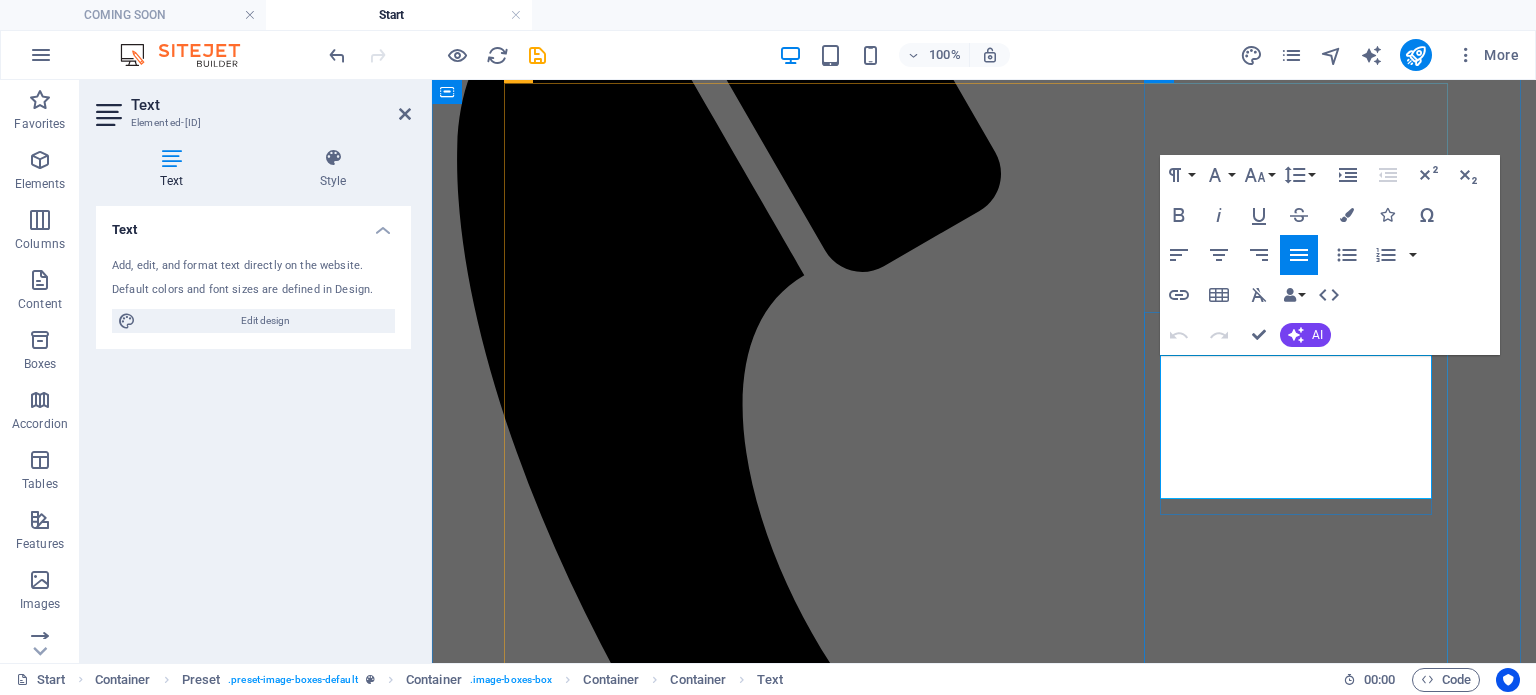 click on "Lorem ipsum dolor sit amet, consectetur adipisicing elit. Est, reprehenderit saepe autem voluptate vel facilis vero similique odio illum blanditiis natus ad facere delectus at laboriosam non itaque." at bounding box center [984, 8401] 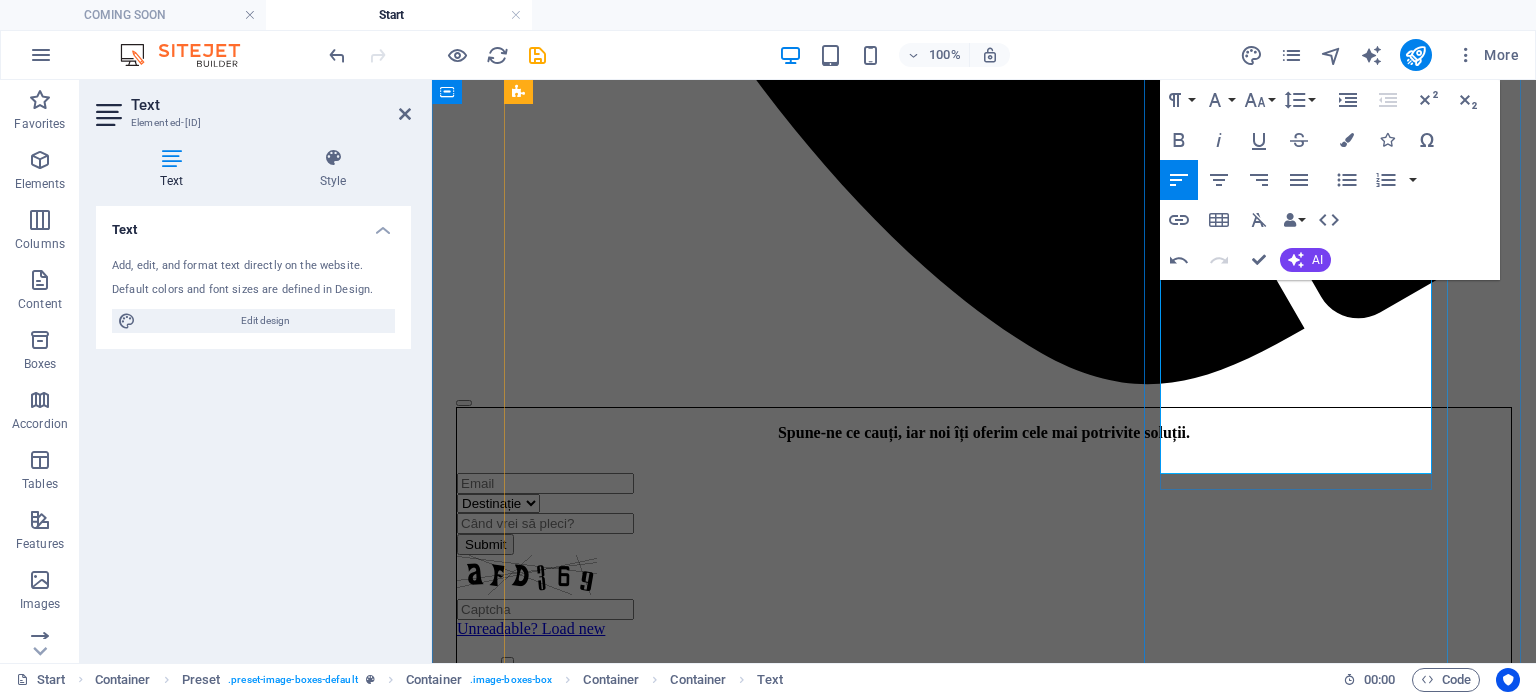 scroll, scrollTop: 1952, scrollLeft: 0, axis: vertical 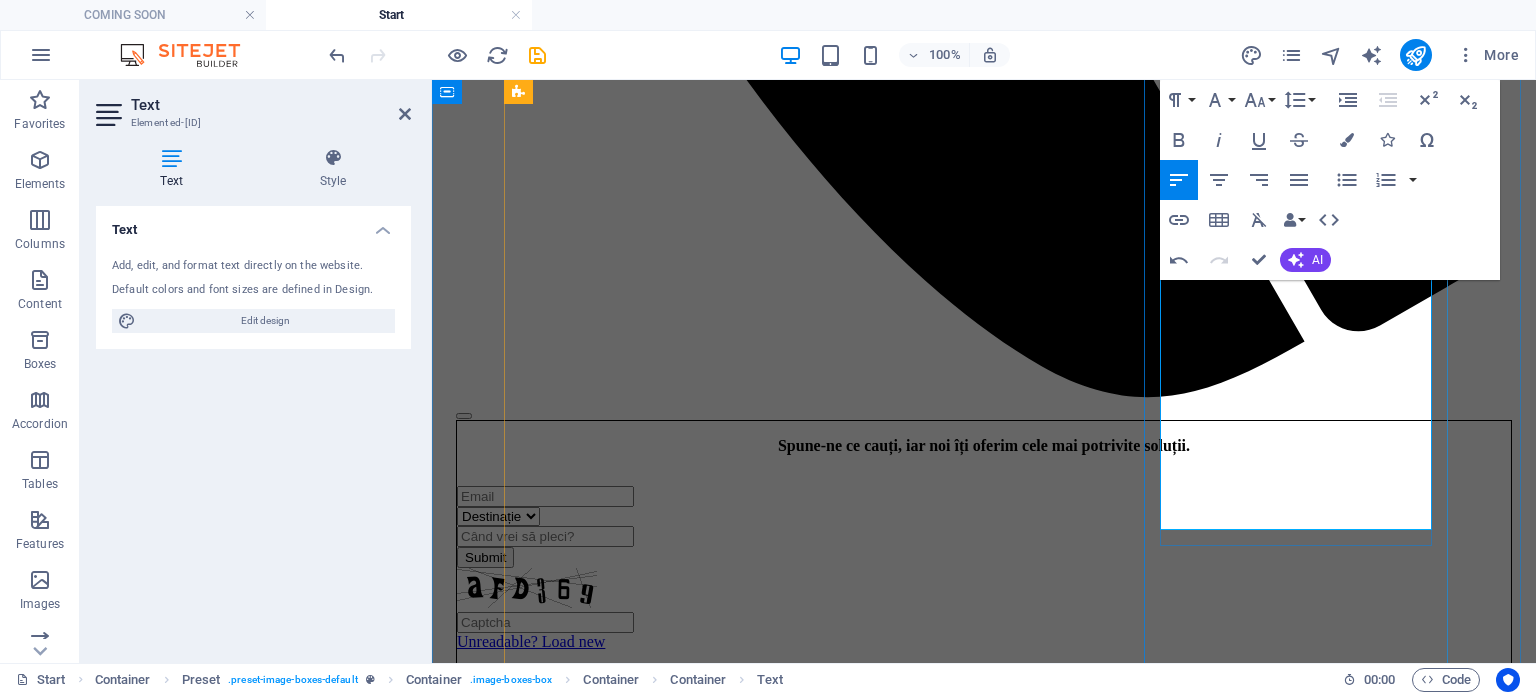 drag, startPoint x: 1344, startPoint y: 445, endPoint x: 1215, endPoint y: 431, distance: 129.75746 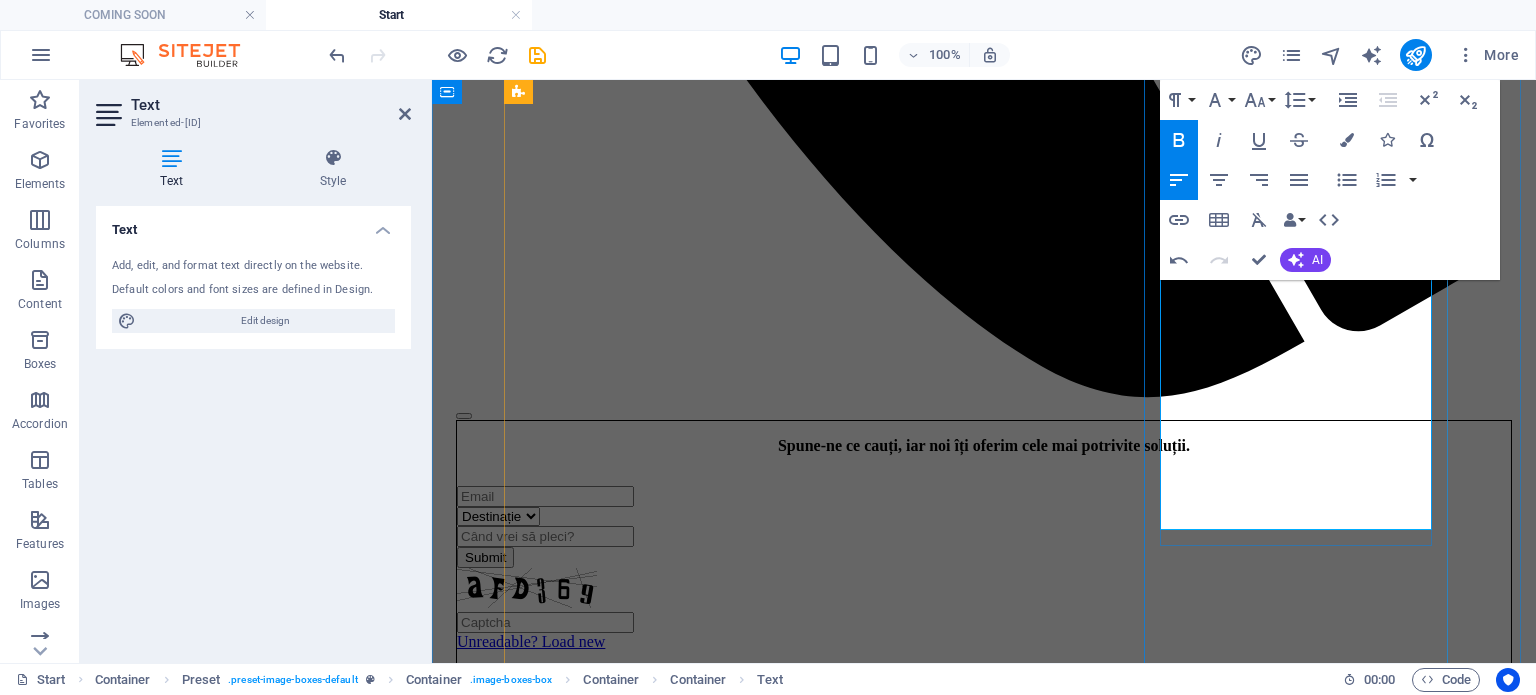 type 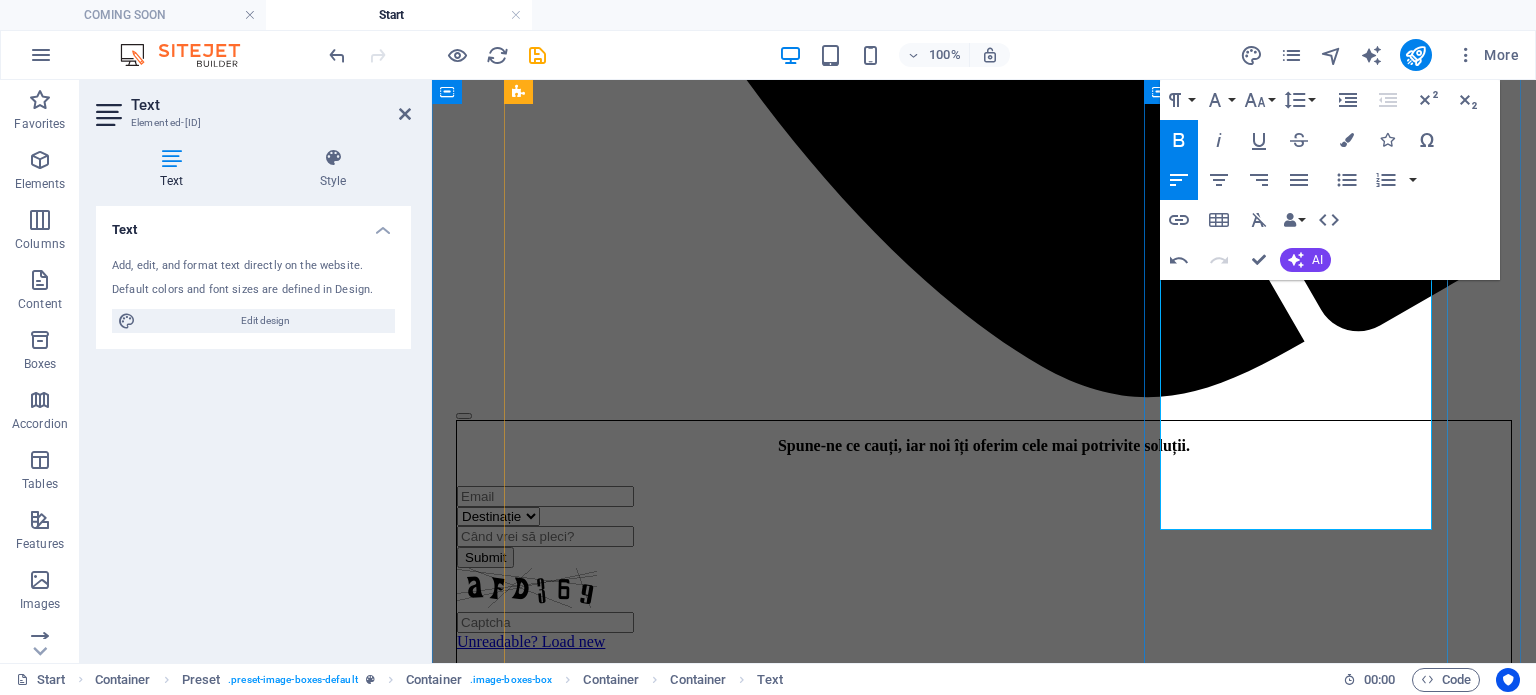 click on "MAURITIUS Mauritius – Paradisul ascuns din Oceanul Indian  🌴 Situată în inima Oceanului Indian,  Mauritius  este o insulă de poveste, unde plajele cu nisip alb, lagunele de un albastru ireal și vegetația tropicală se îmbină perfect cu cultura locală vibrantă și ospitalitatea caldă. Este locul ideal pentru cei care își doresc mai mult decât o simplă vacanță la soare – Mauritius oferă experiențe autentice, peisaje spectaculoase și relaxare absolută. Ce te așteaptă în Mauritius? 🏝️  Plaje spectaculoase  – golfuri liniștite, ape limpezi și recife de corali perfecte pentru snorkeling și scufundări. 🌄  Natură impresionantă  – peisaje vulcanice, cascade, munți verzi și locuri unice precum Chamarel, cu faimoasa „pământ în 7 culori”. 🌿  Aventură și relaxare  – de la drumeții prin păduri tropicale la sporturi nautice și croaziere romantice în larg. 🍛  Gastronomie eclectică 💑  Perfect pentru orice tip de călător ✈️  Cu Tonic Travel" at bounding box center [984, 7874] 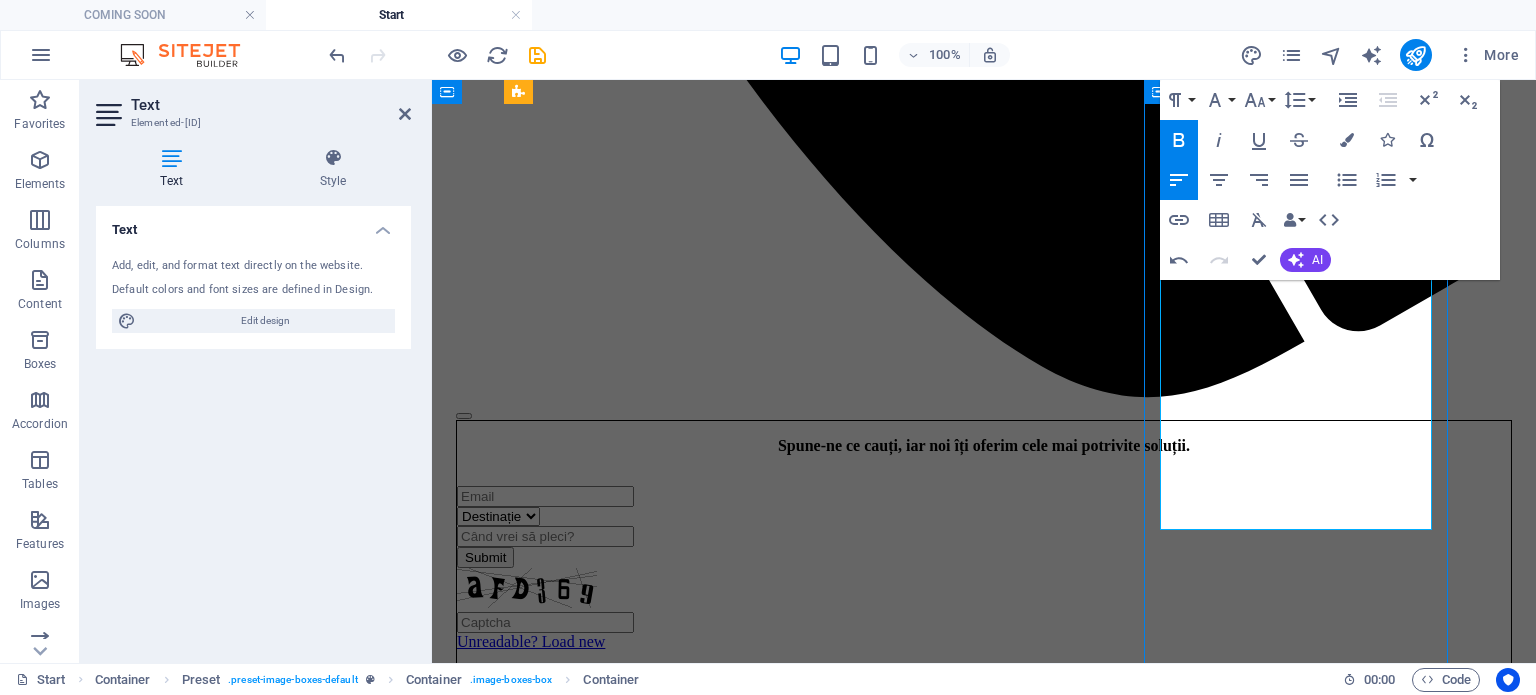 click on "MAURITIUS Mauritius – Paradisul ascuns din Oceanul Indian  🌴 Situată în inima Oceanului Indian,  Mauritius  este o insulă de poveste, unde plajele cu nisip alb, lagunele de un albastru ireal și vegetația tropicală se îmbină perfect cu cultura locală vibrantă și ospitalitatea caldă. Este locul ideal pentru cei care își doresc mai mult decât o simplă vacanță la soare – Mauritius oferă experiențe autentice, peisaje spectaculoase și relaxare absolută. Ce te așteaptă în Mauritius? 🏝️  Plaje spectaculoase  – golfuri liniștite, ape limpezi și recife de corali perfecte pentru snorkeling și scufundări. 🌄  Natură impresionantă  – peisaje vulcanice, cascade, munți verzi și locuri unice precum Chamarel, cu faimoasa „pământ în 7 culori”. 🌿  Aventură și relaxare  – de la drumeții prin păduri tropicale la sporturi nautice și croaziere romantice în larg. 🍛  Gastronomie eclectică 💑  Perfect pentru orice tip de călător ✈️  Cu Tonic Travel" at bounding box center [984, 7874] 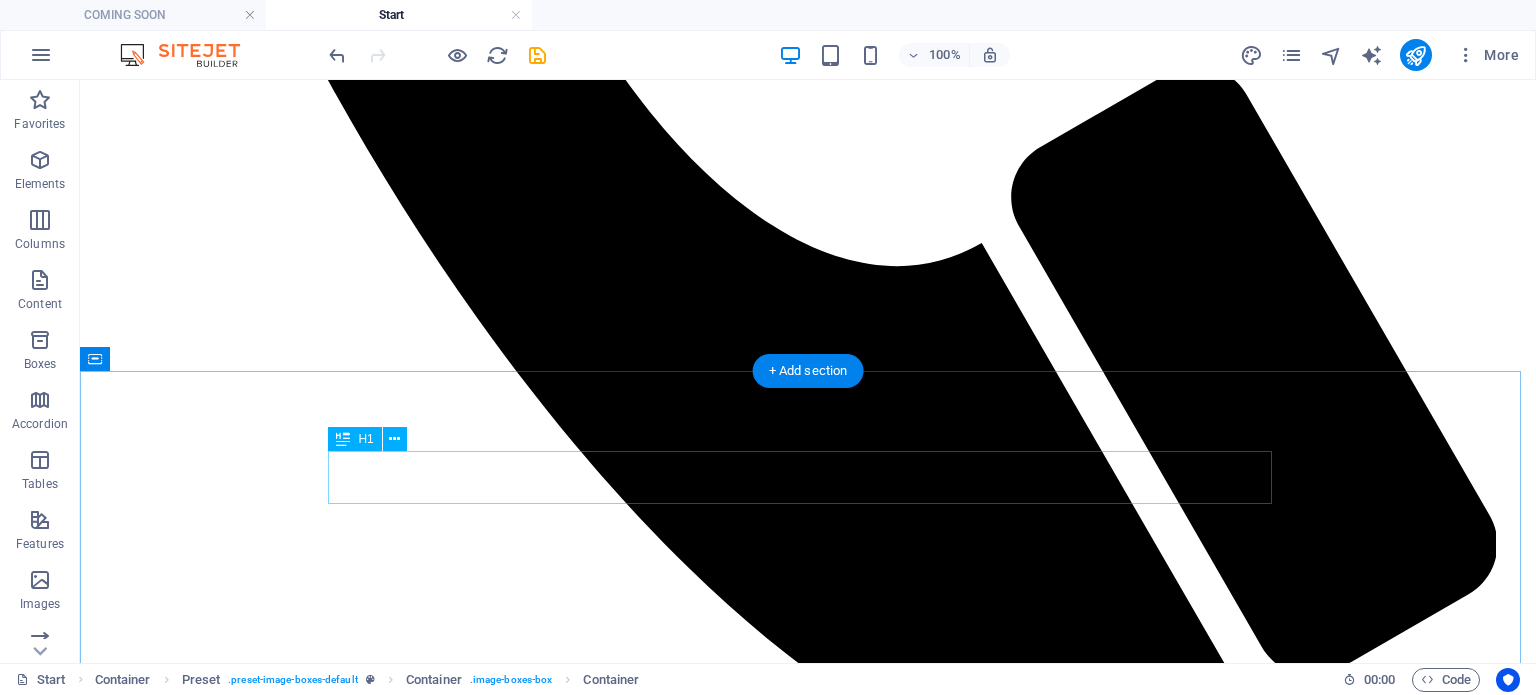 scroll, scrollTop: 352, scrollLeft: 0, axis: vertical 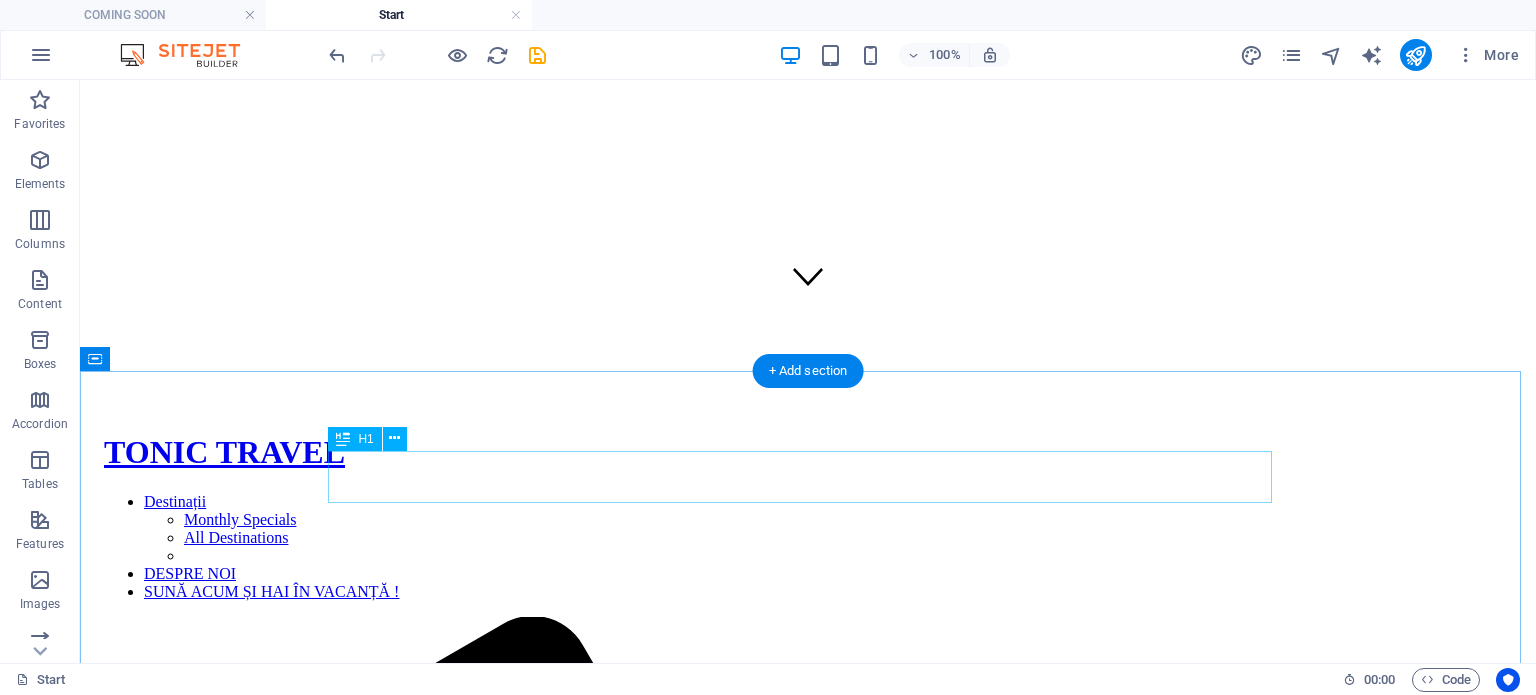 click at bounding box center [537, 55] 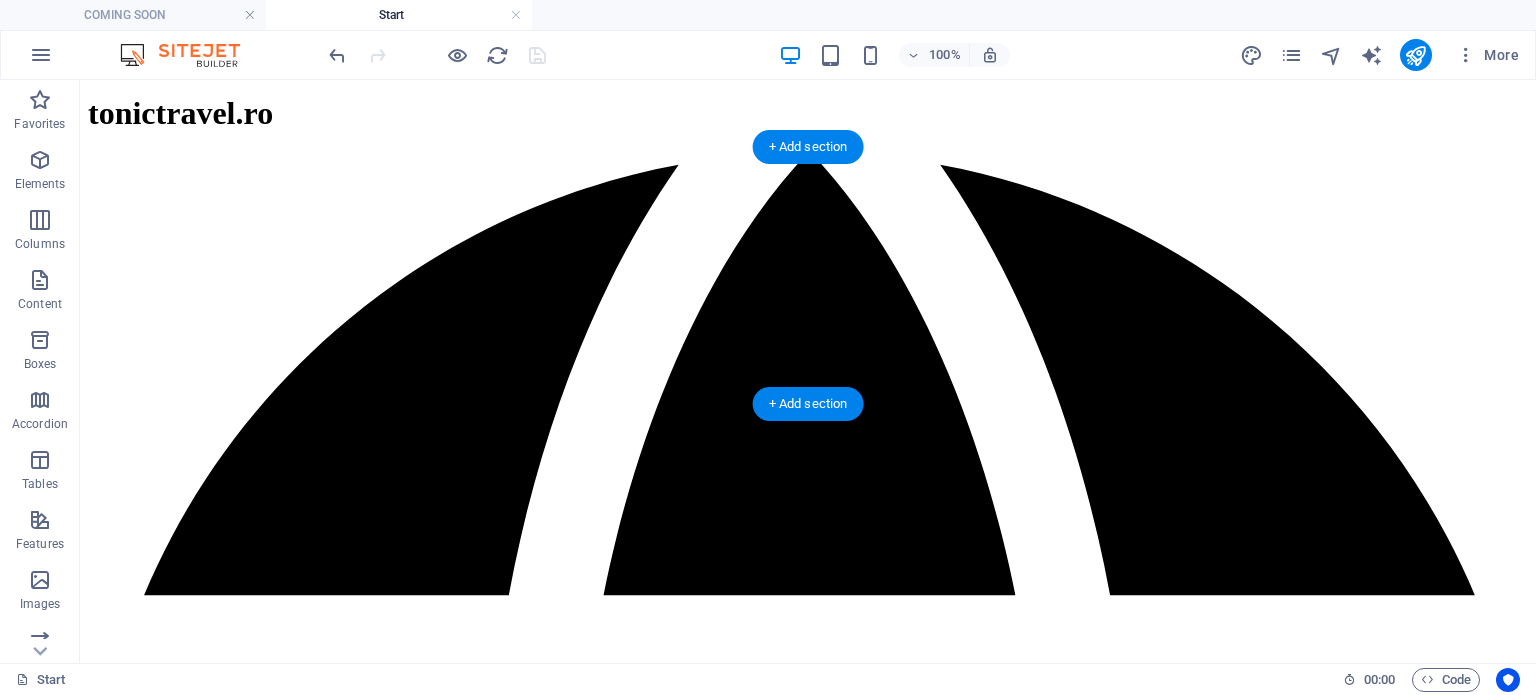 scroll, scrollTop: 3000, scrollLeft: 0, axis: vertical 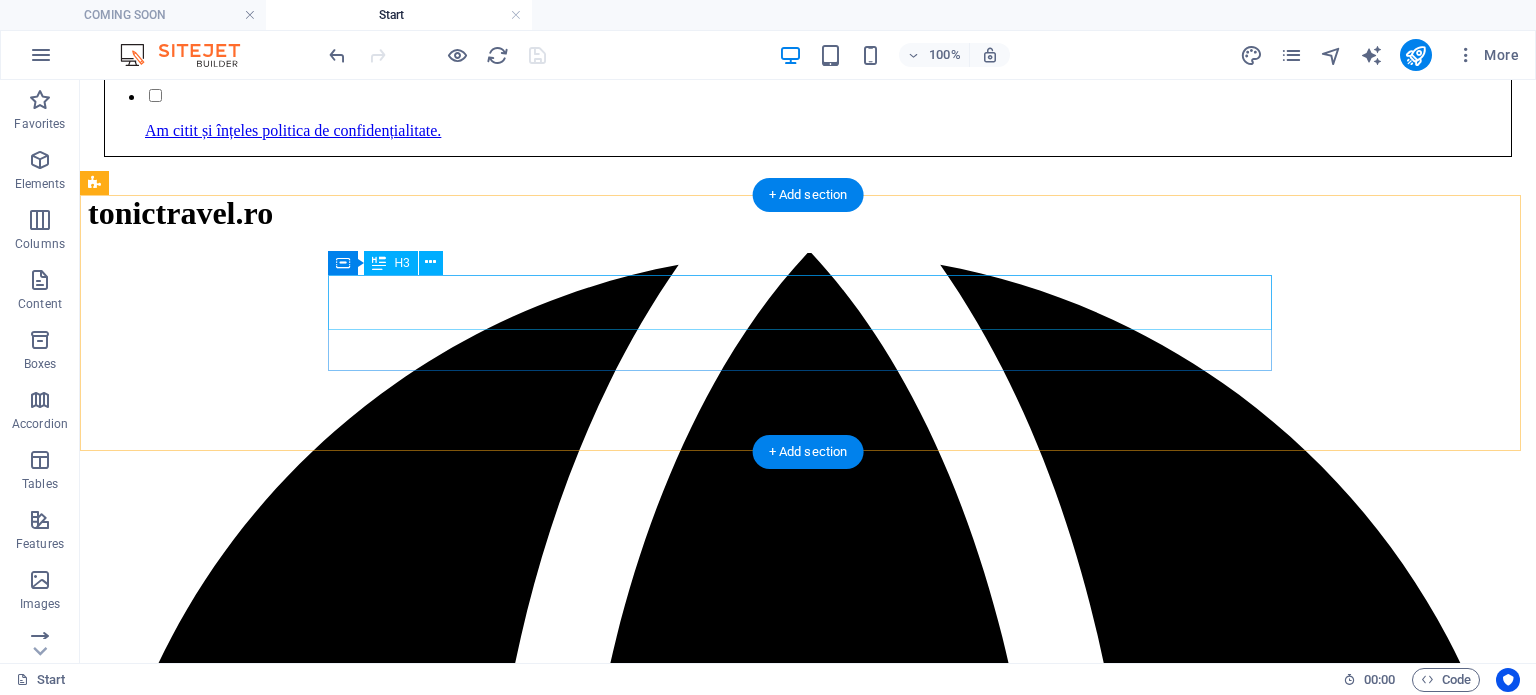 click on "Destinations" at bounding box center [808, 9635] 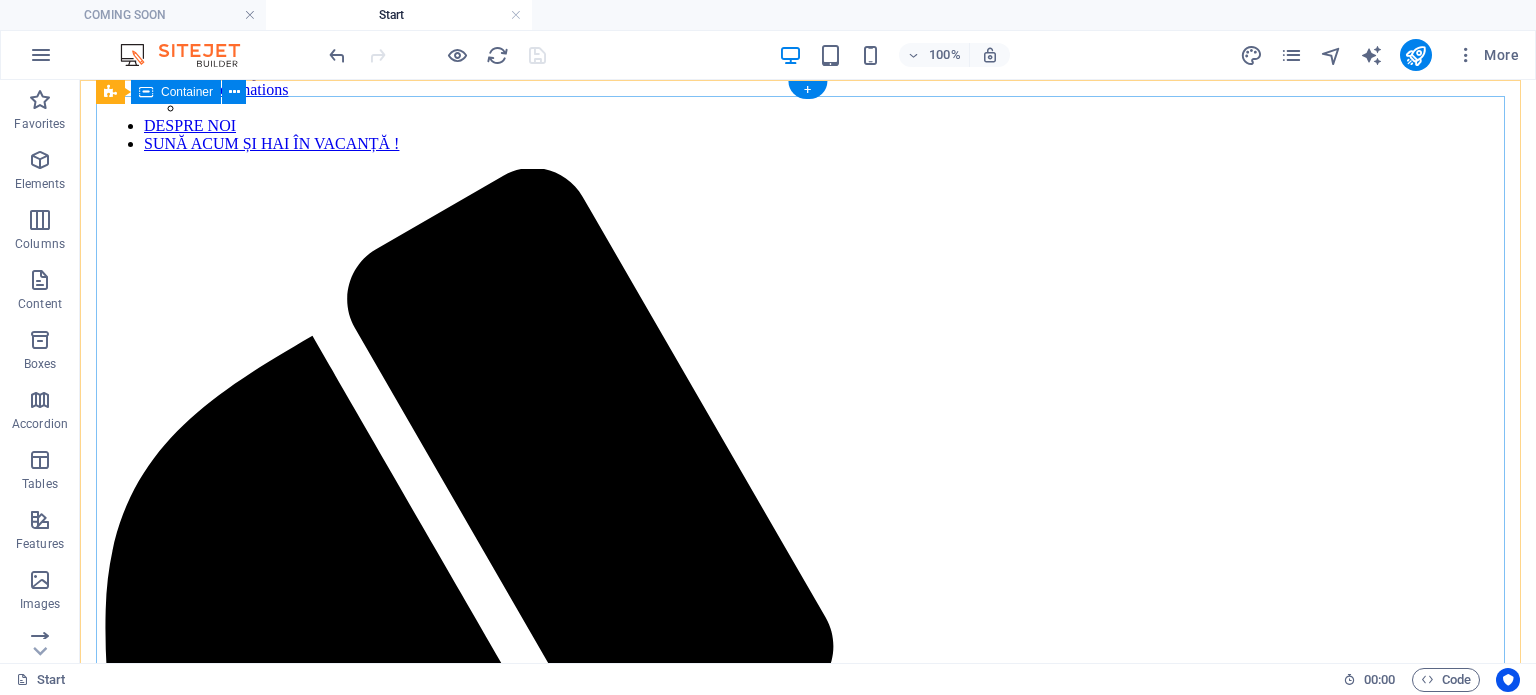 scroll, scrollTop: 0, scrollLeft: 0, axis: both 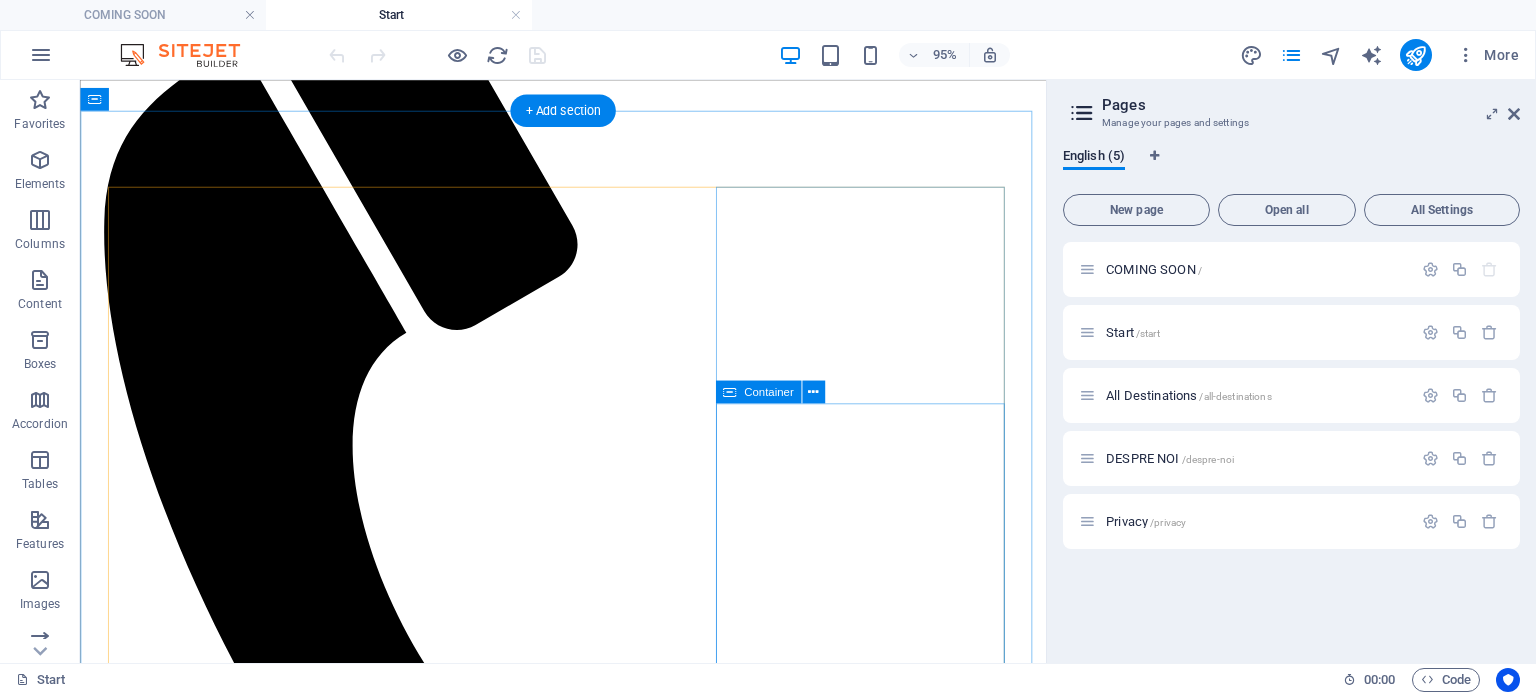 click on "China Lorem ipsum dolor sit amet, consectetur adipisicing elit. Est, reprehenderit saepe autem voluptate vel facilis vero similique odio illum blanditiis natus ad facere delectus at laboriosam non itaque. Key Features All-Inclusive 18 day hotel hopping tour 5 different four star hotels Comfortable shuttle service Starting at $3,400.00 p.p Learn more" at bounding box center (588, 7638) 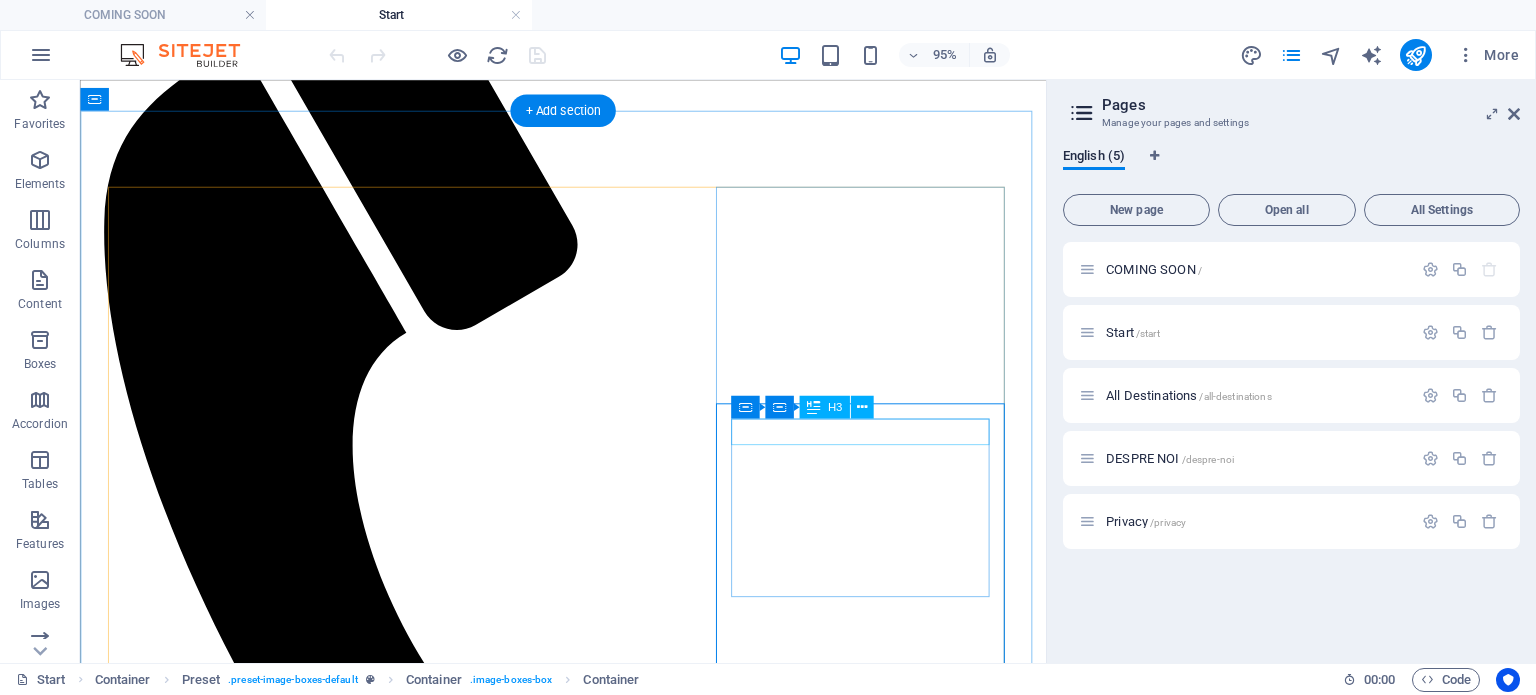 click on "China" at bounding box center (588, 7487) 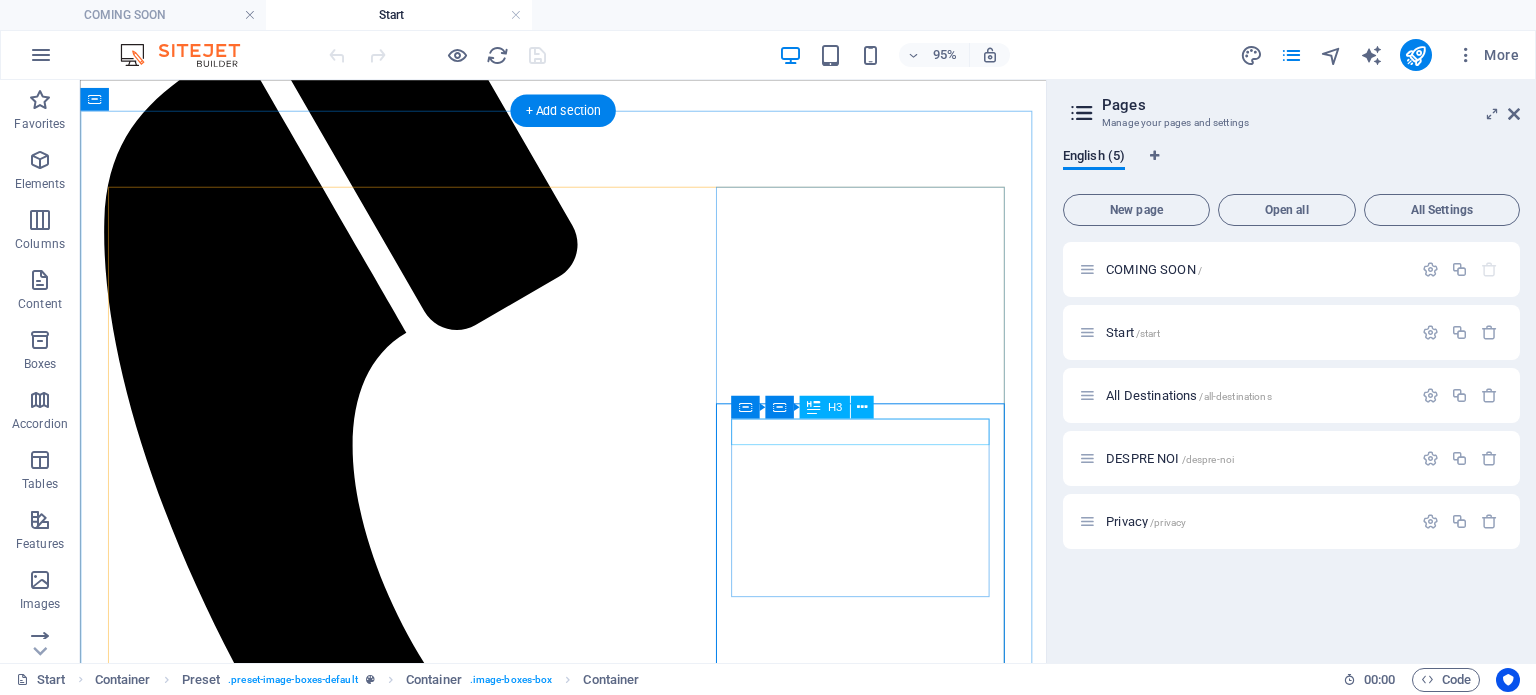 click on "China" at bounding box center [588, 7487] 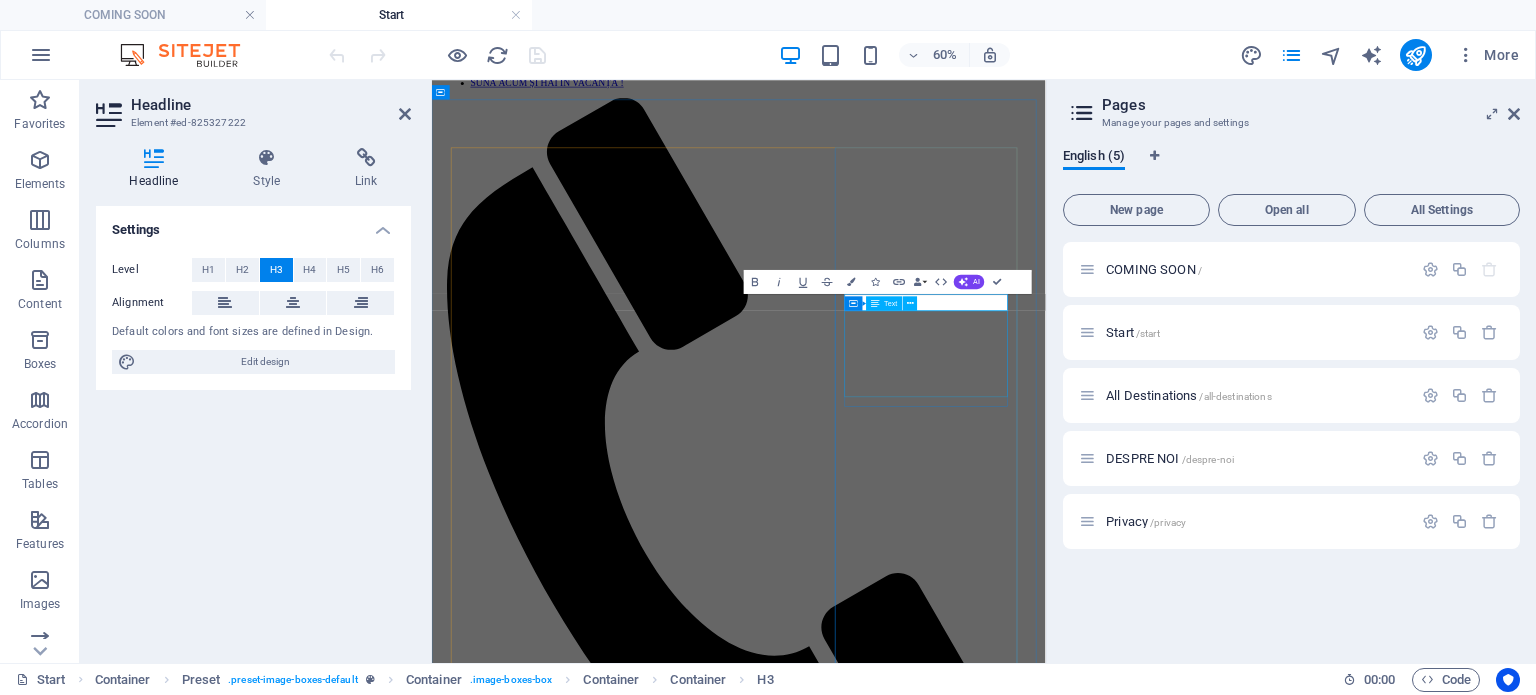 scroll, scrollTop: 1226, scrollLeft: 0, axis: vertical 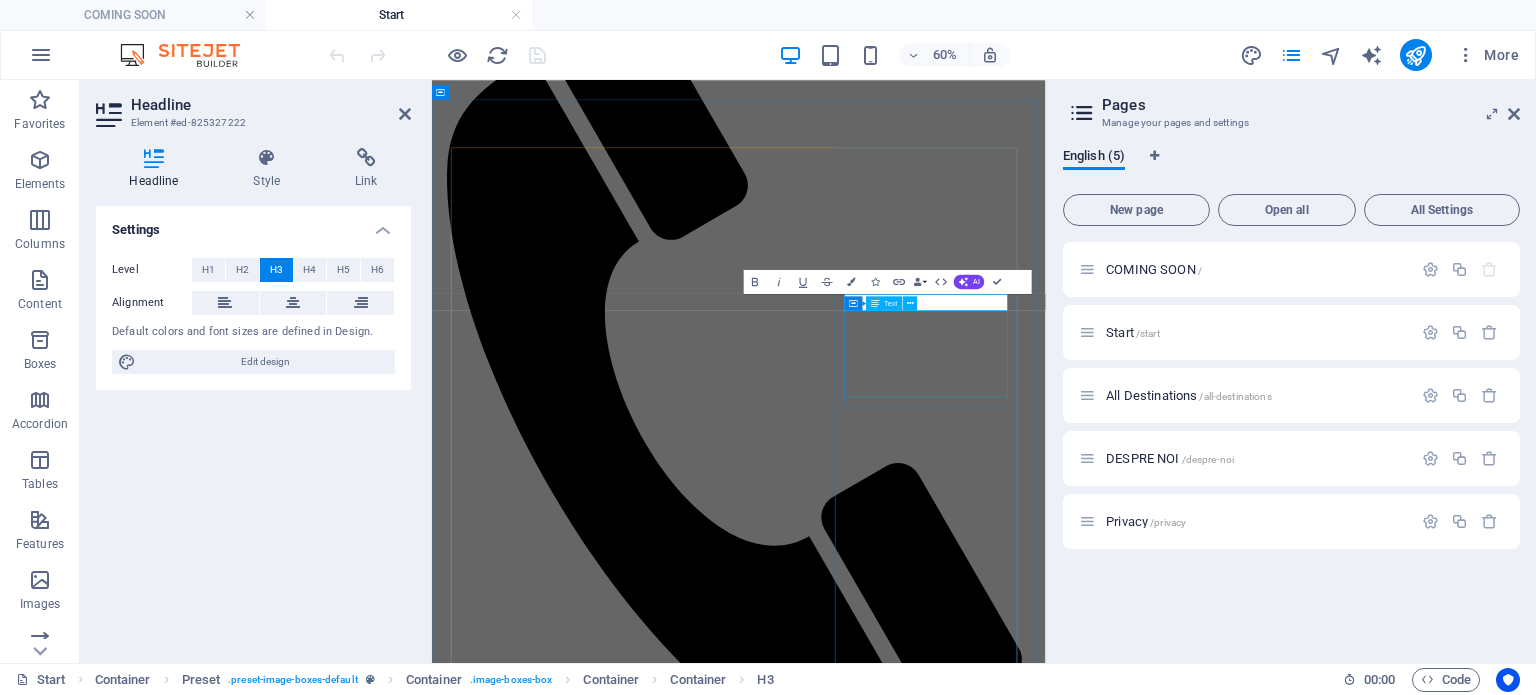 type 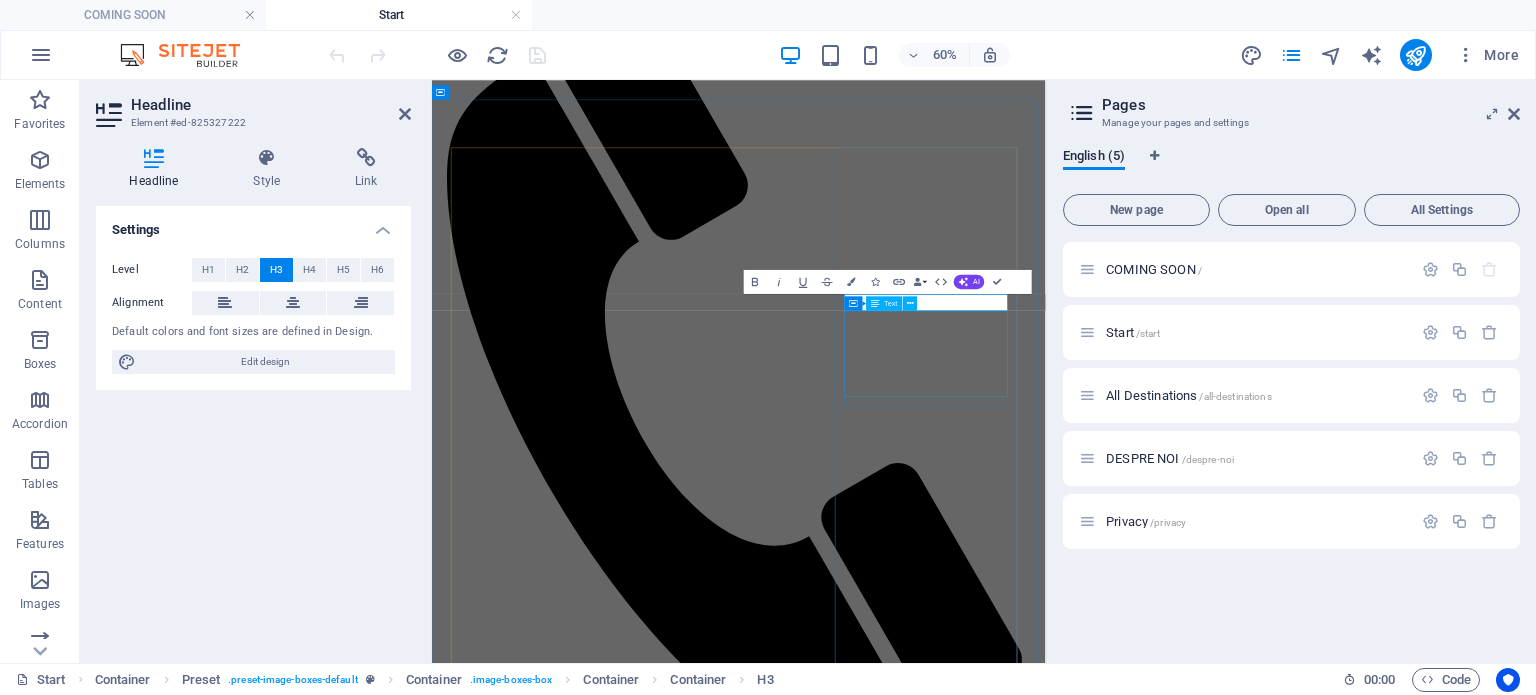 click on "Lorem ipsum dolor sit amet, consectetur adipisicing elit. Est, reprehenderit saepe autem voluptate vel facilis vero similique odio illum blanditiis natus ad facere delectus at laboriosam non itaque." at bounding box center (943, 7568) 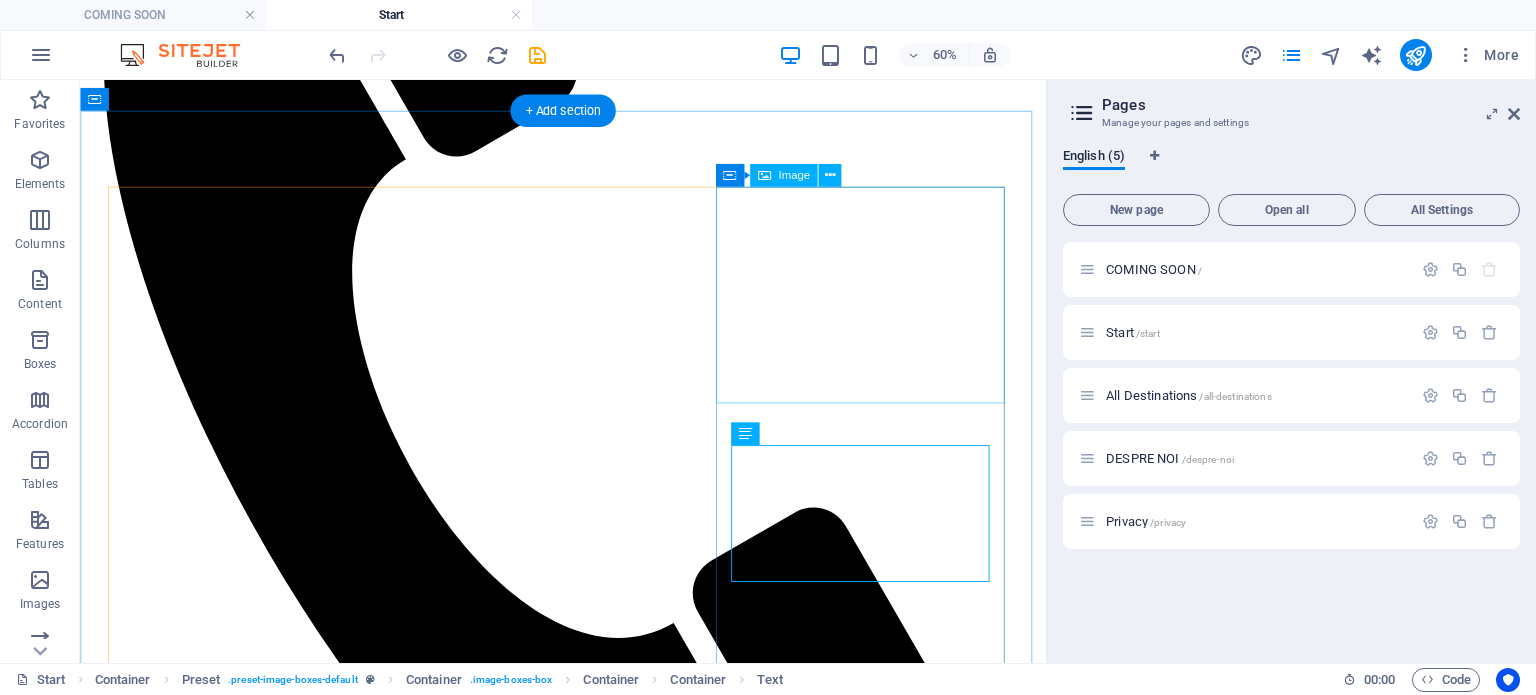 scroll, scrollTop: 1043, scrollLeft: 0, axis: vertical 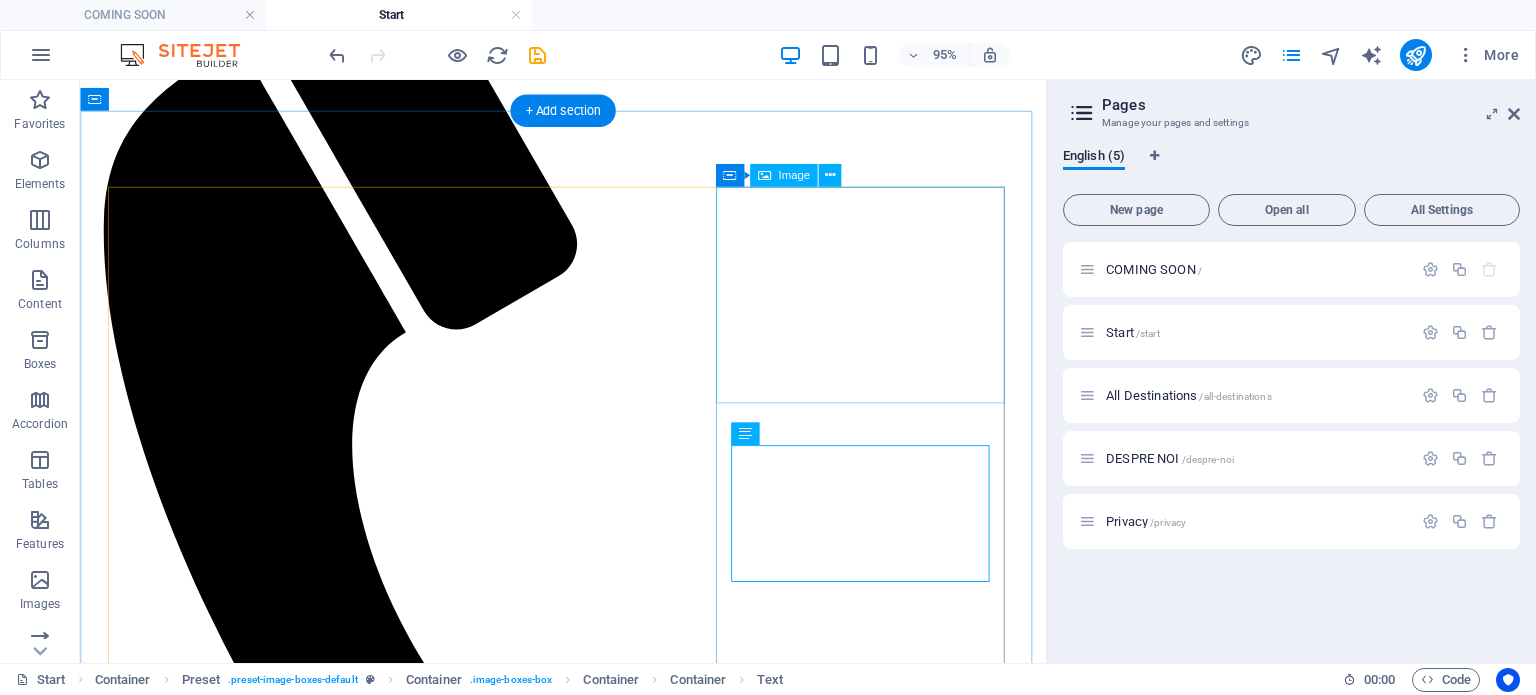 click at bounding box center (588, 7079) 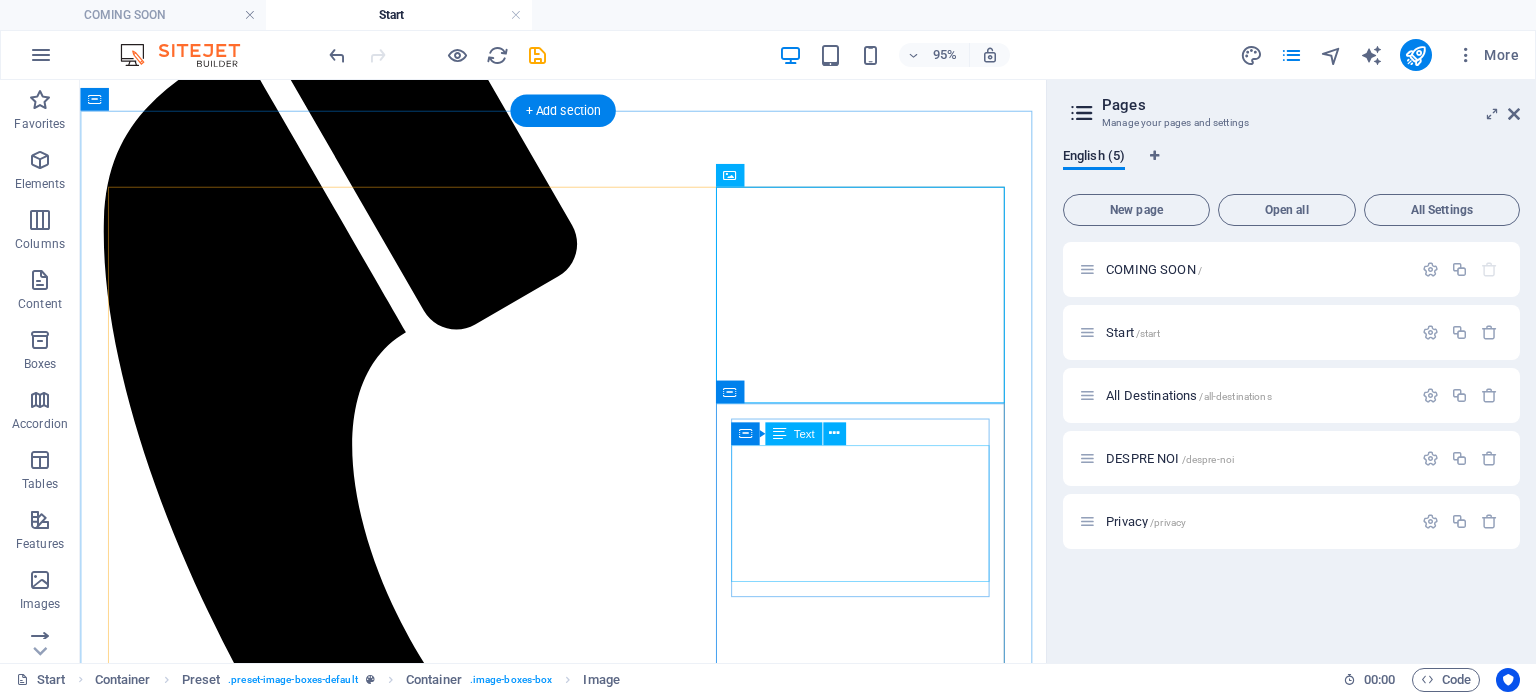 click on "Lorem ipsum dolor sit amet, consectetur adipisicing elit. Est, reprehenderit saepe autem voluptate vel facilis vero similique odio illum blanditiis natus ad facere delectus at laboriosam non itaque." at bounding box center (588, 7534) 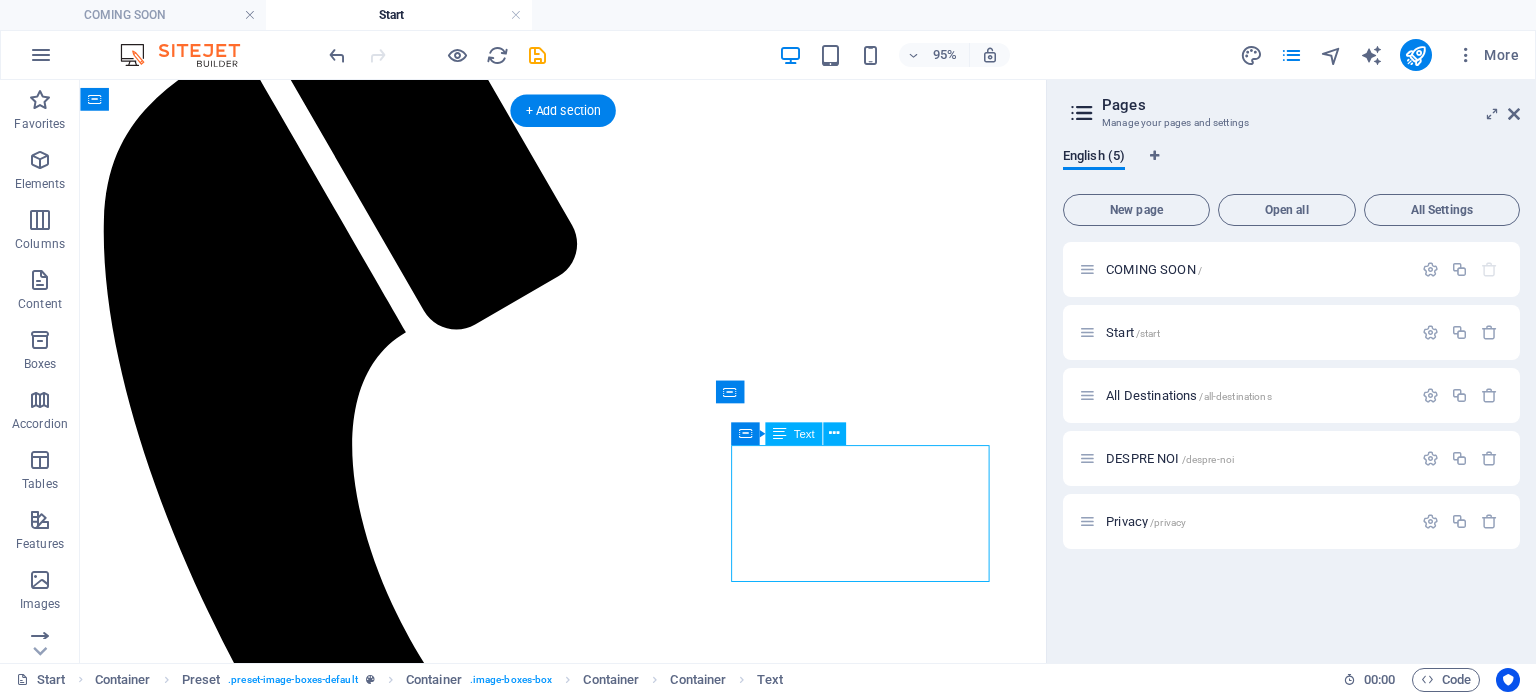click on "Lorem ipsum dolor sit amet, consectetur adipisicing elit. Est, reprehenderit saepe autem voluptate vel facilis vero similique odio illum blanditiis natus ad facere delectus at laboriosam non itaque." at bounding box center [588, 7534] 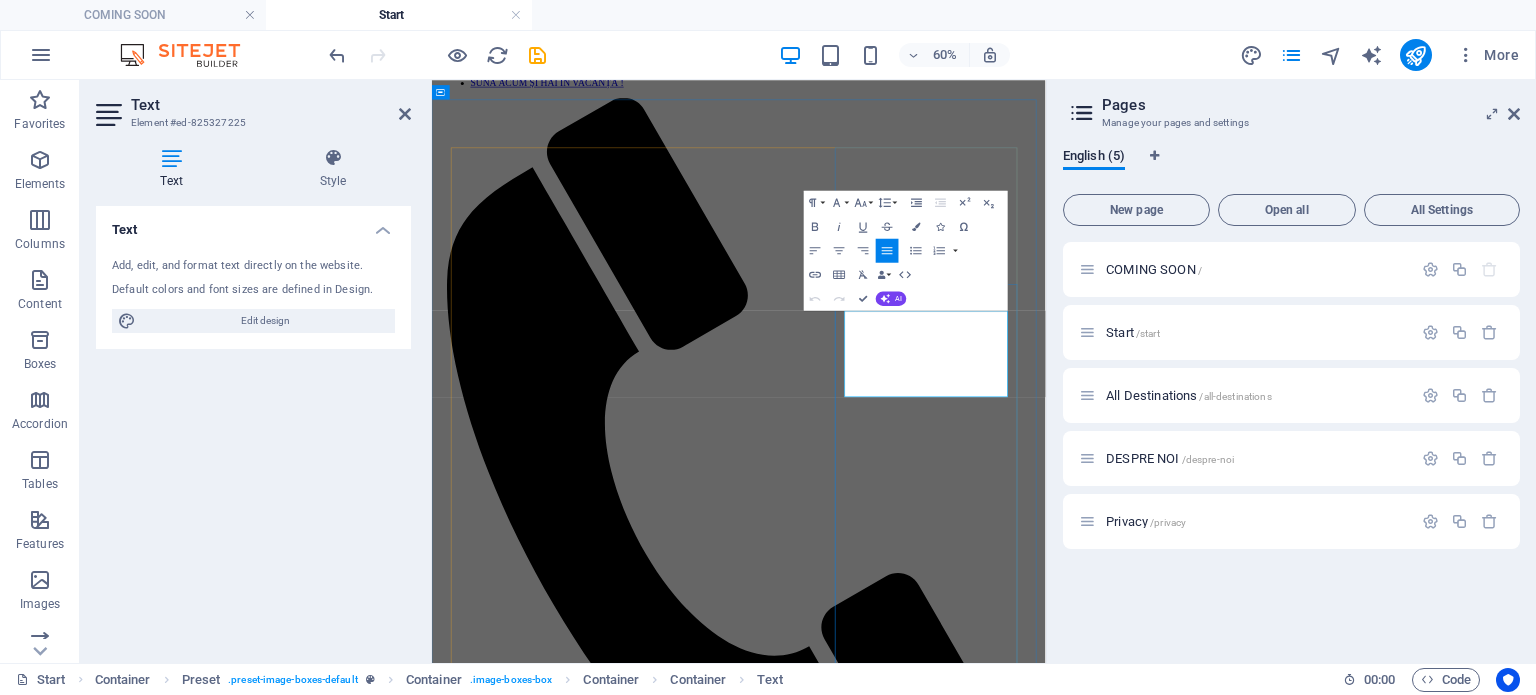 scroll, scrollTop: 1226, scrollLeft: 0, axis: vertical 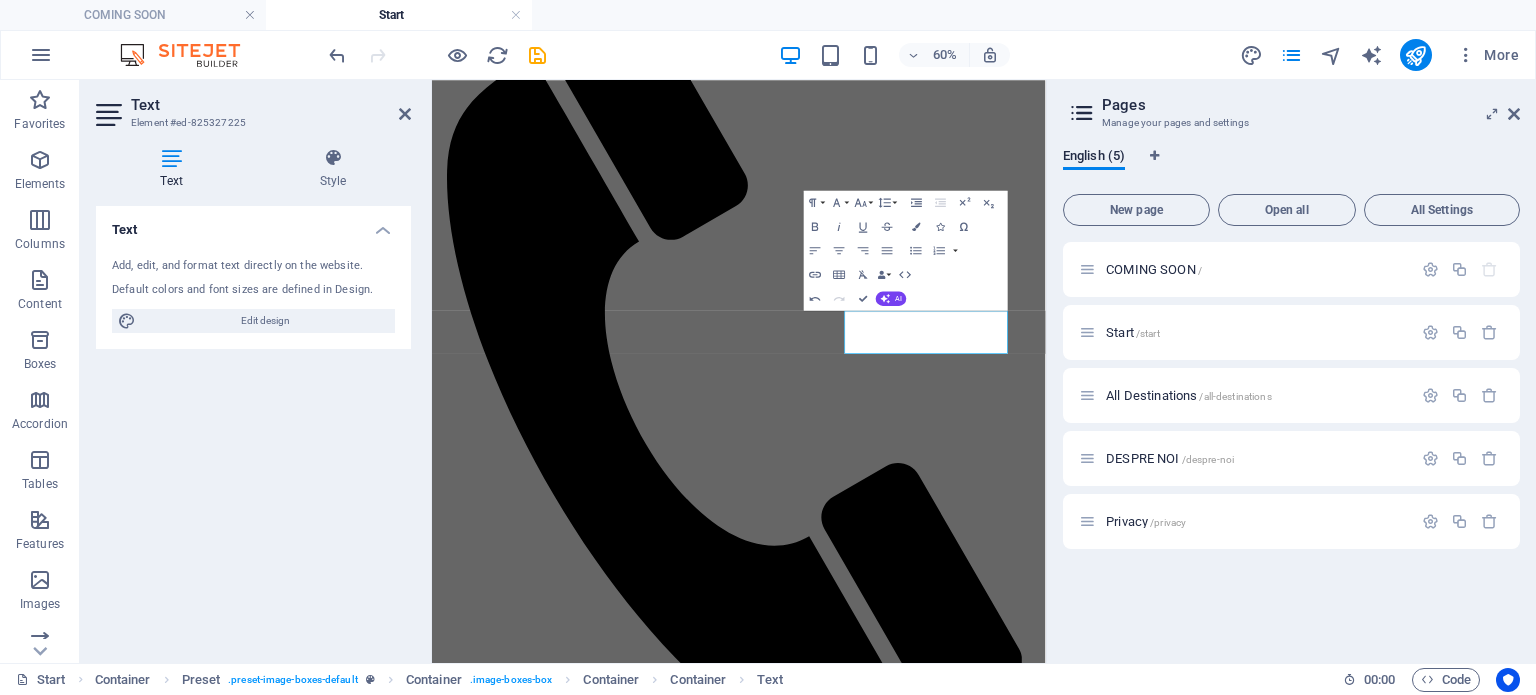 type 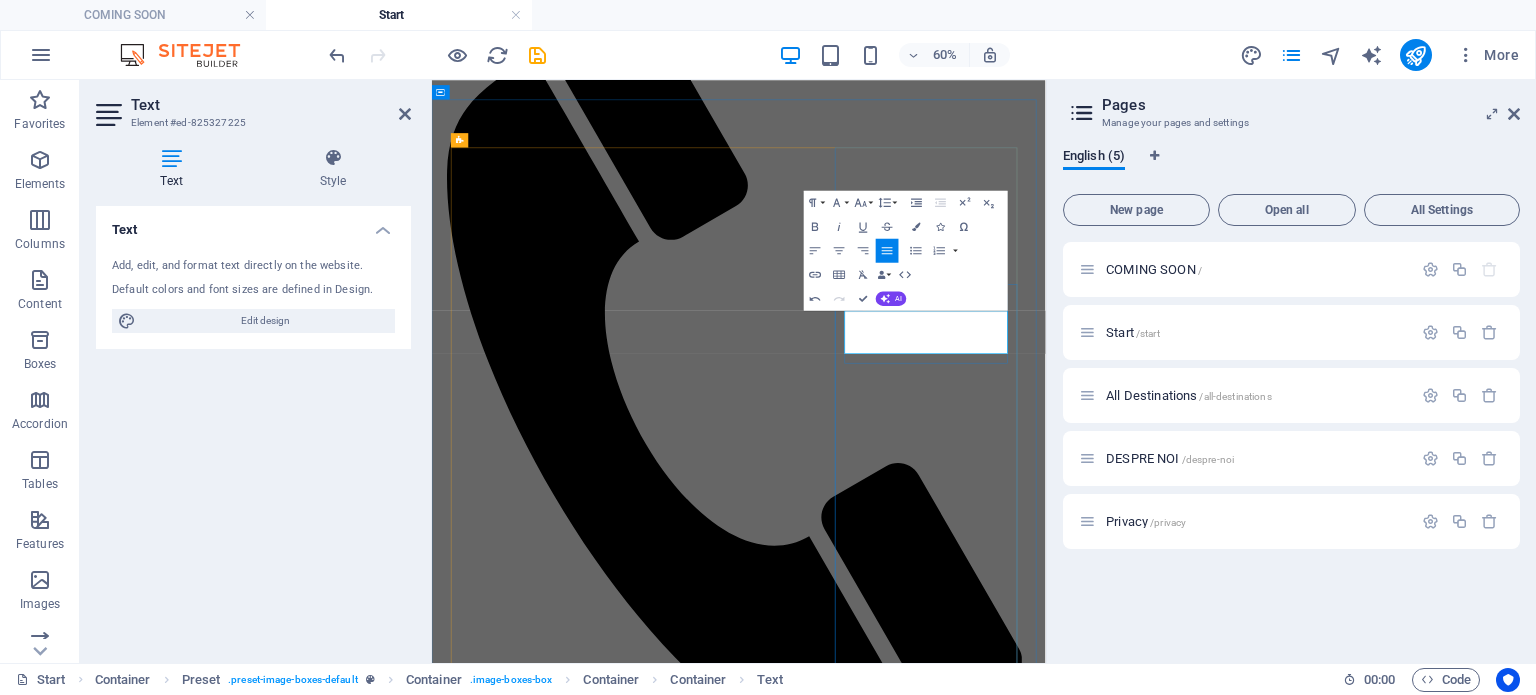 click on "​" at bounding box center (943, 7594) 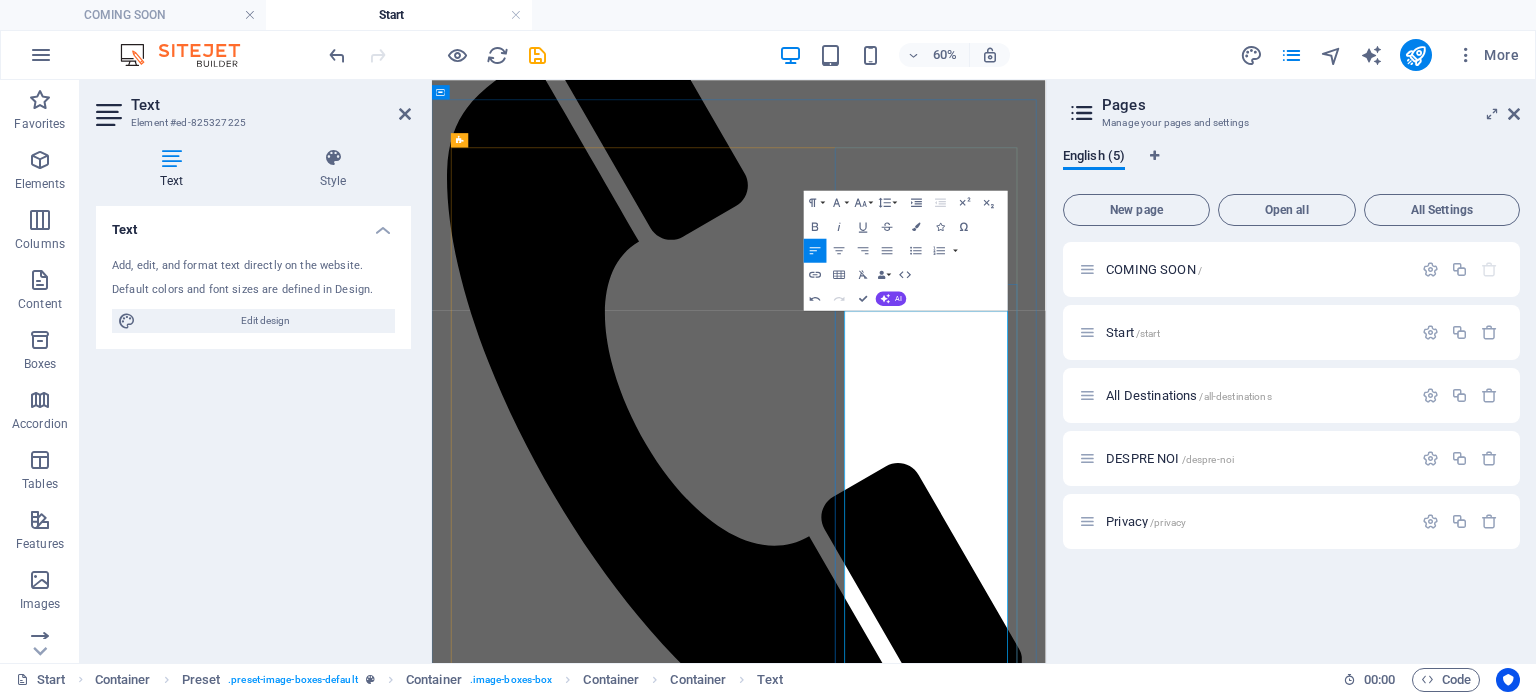 click on "Situată în inima Oceanului Indian,  Mauritius  este o insulă de poveste, unde plajele cu nisip alb, lagunele de un albastru ireal și vegetația tropicală se îmbină perfect cu cultura locală vibrantă și ospitalitatea caldă." at bounding box center [943, 7603] 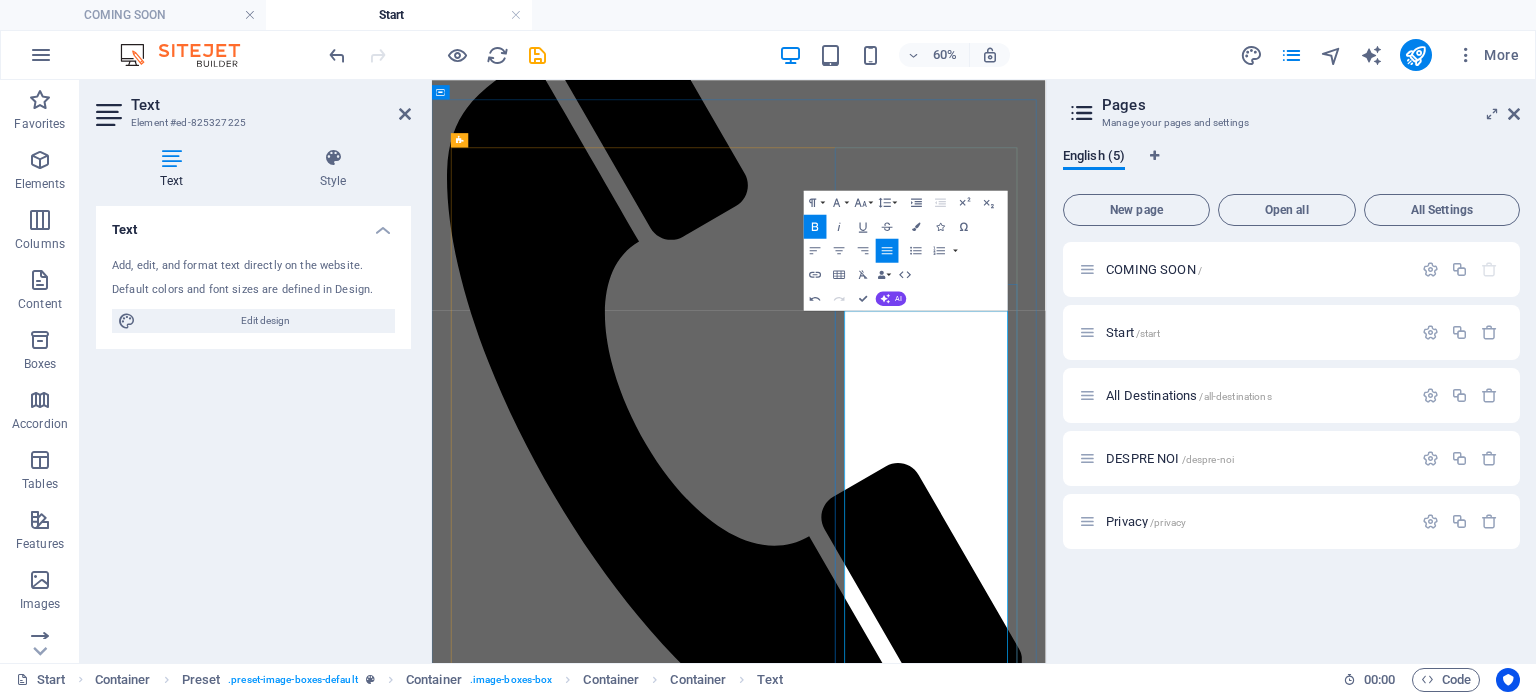 copy on "Mauritius – Paradisul ascuns din Oceanul Indian  🌴 Situată în inima Oceanului Indian,  Mauritius  este o insulă de poveste, unde plajele cu nisip alb, lagunele de un albastru ireal și vegetația tropicală se îmbină perfect cu cultura locală vibrantă și ospitalitatea caldă. Este locul ideal pentru cei care își doresc mai mult decât o simplă vacanță la soare – Mauritius oferă experiențe autentice, peisaje spectaculoase și relaxare absolută. Ce te așteaptă în Mauritius? 🏝️  Plaje spectaculoase  – golfuri liniștite, ape limpezi și recife de corali perfecte pentru snorkeling și scufundări. 🌄  Natură impresionantă  – peisaje vulcanice, cascade, munți verzi și locuri unice precum Chamarel, cu faimoasa „pământ în 7 culori”. 🌿  Aventură și relaxare  – de la drumeții prin păduri tropicale la sporturi nautice și croaziere romantice în larg. 🍛  Gastronomie eclectică  – bucătărie cu influențe franceze, indiene, africane și creole – o explozie de arome și culori. 💑  Perfect pentru orice tip de călător  – cupluri, familii..." 